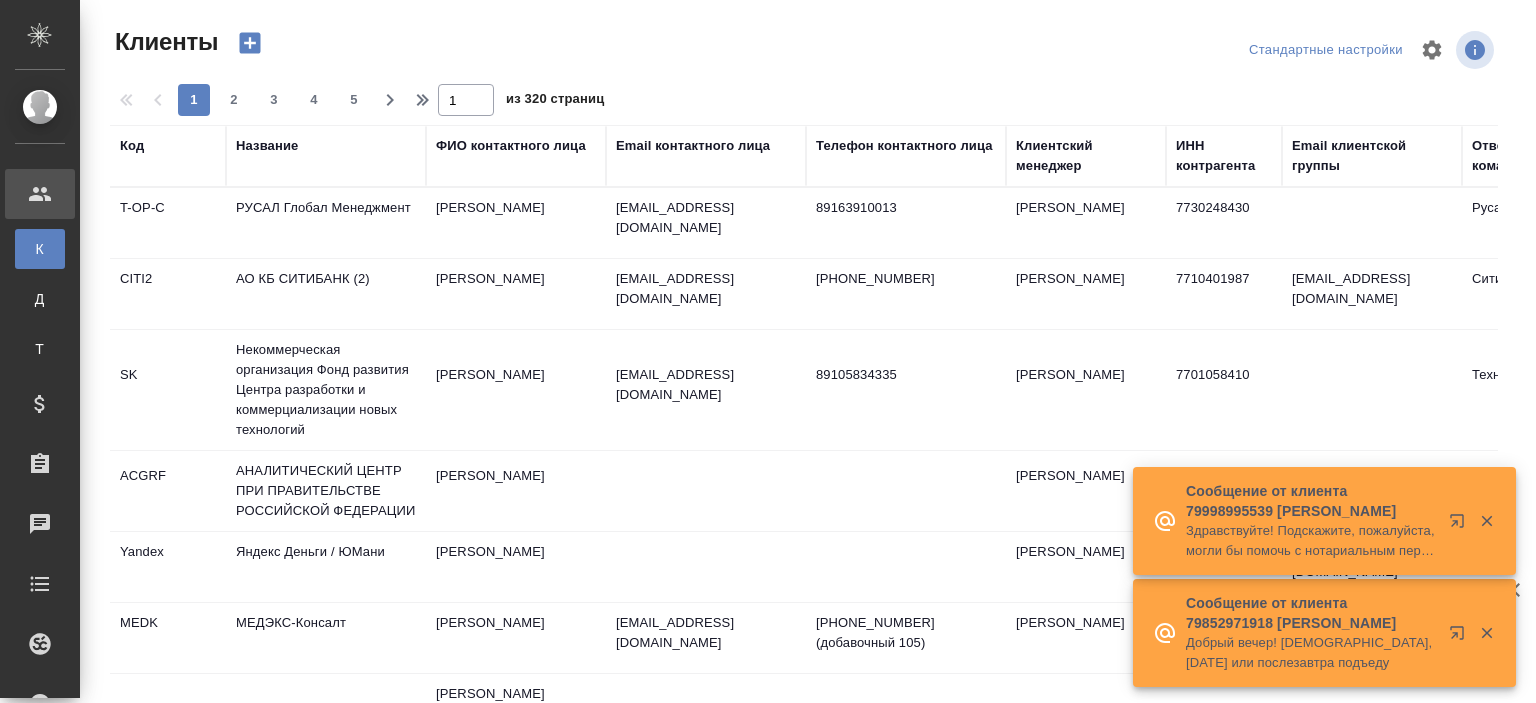 select on "RU" 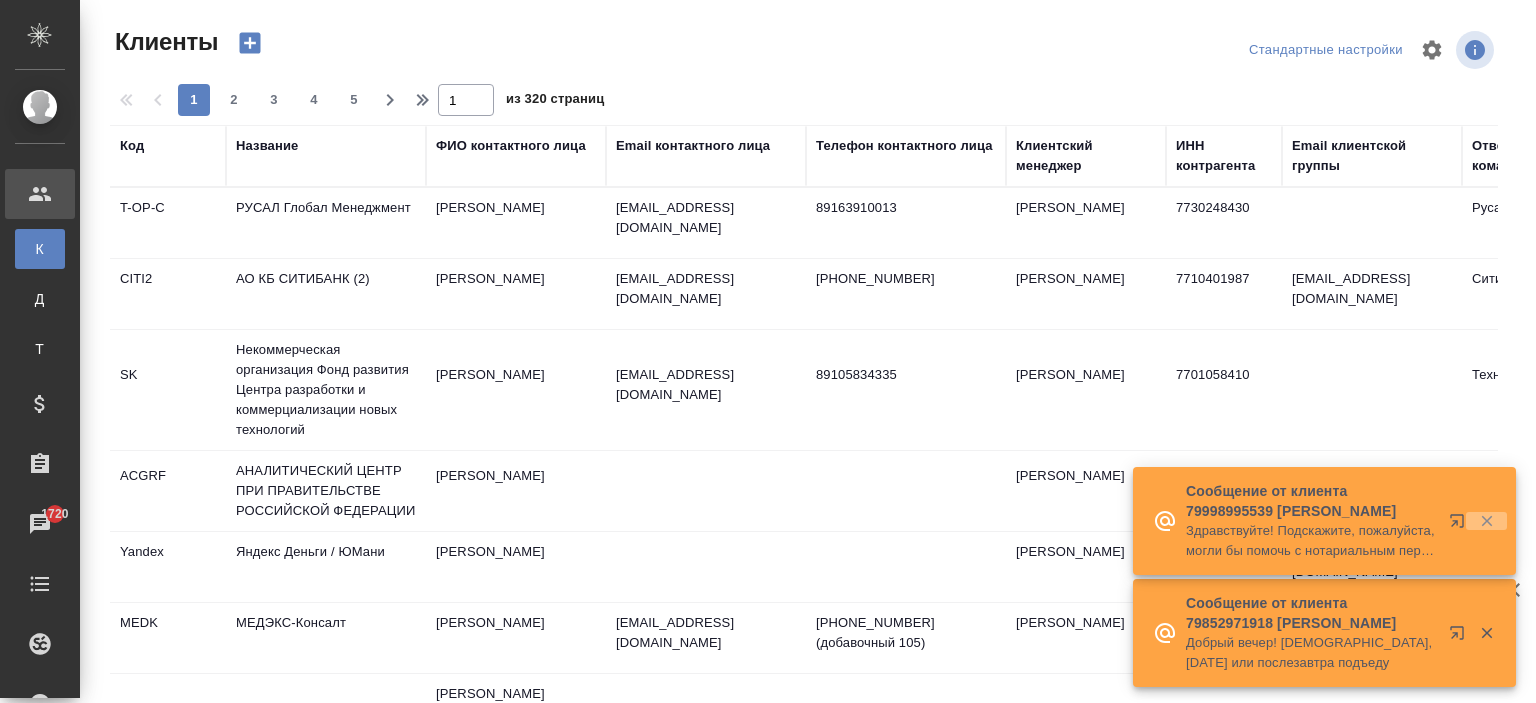 click 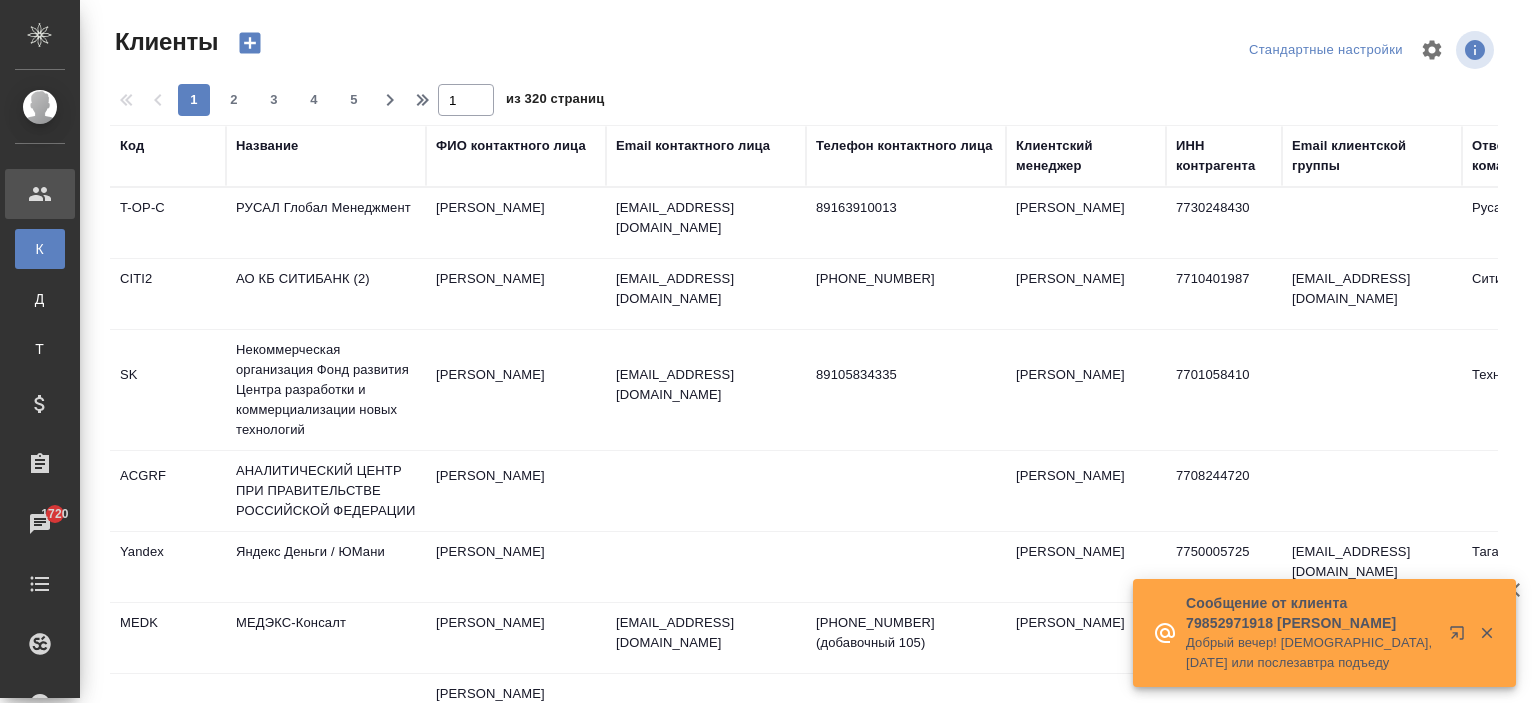 click 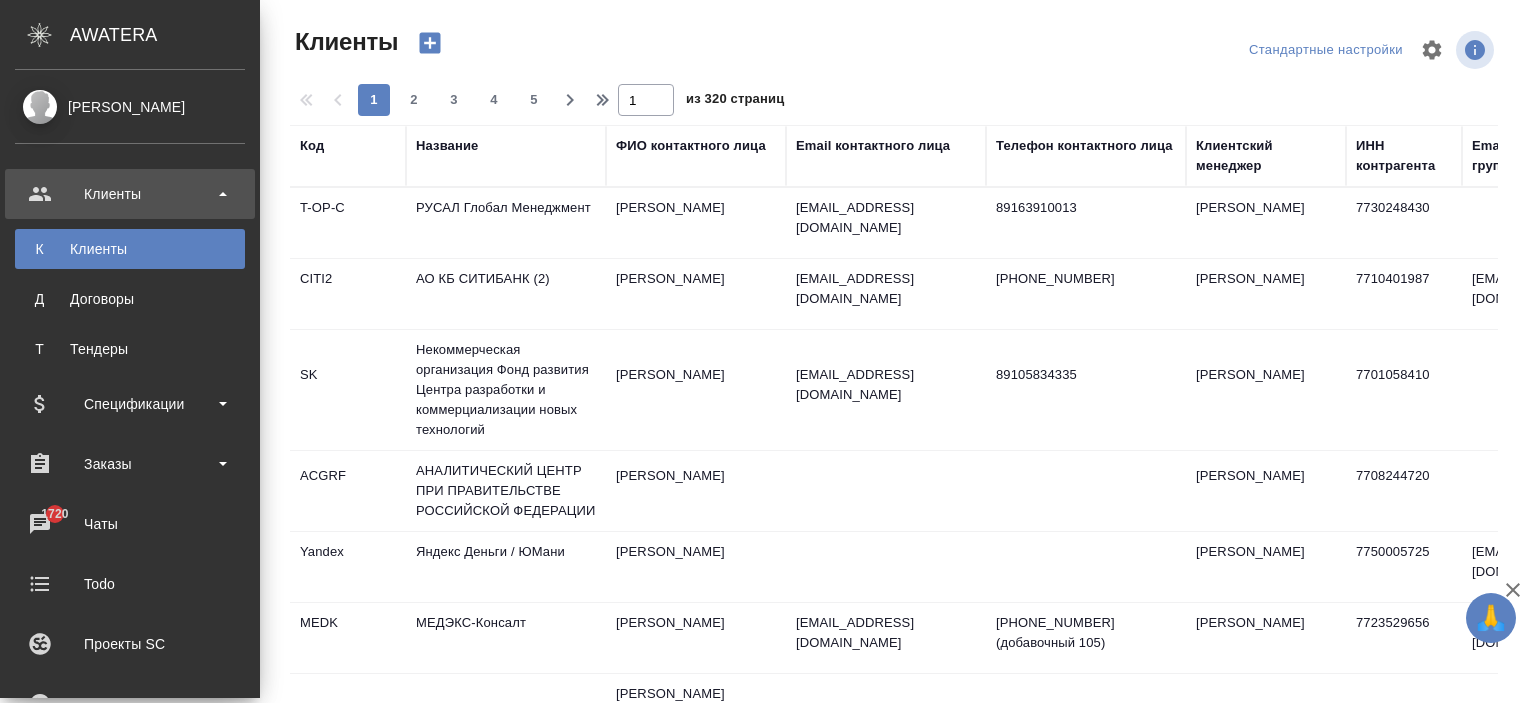 scroll, scrollTop: 500, scrollLeft: 0, axis: vertical 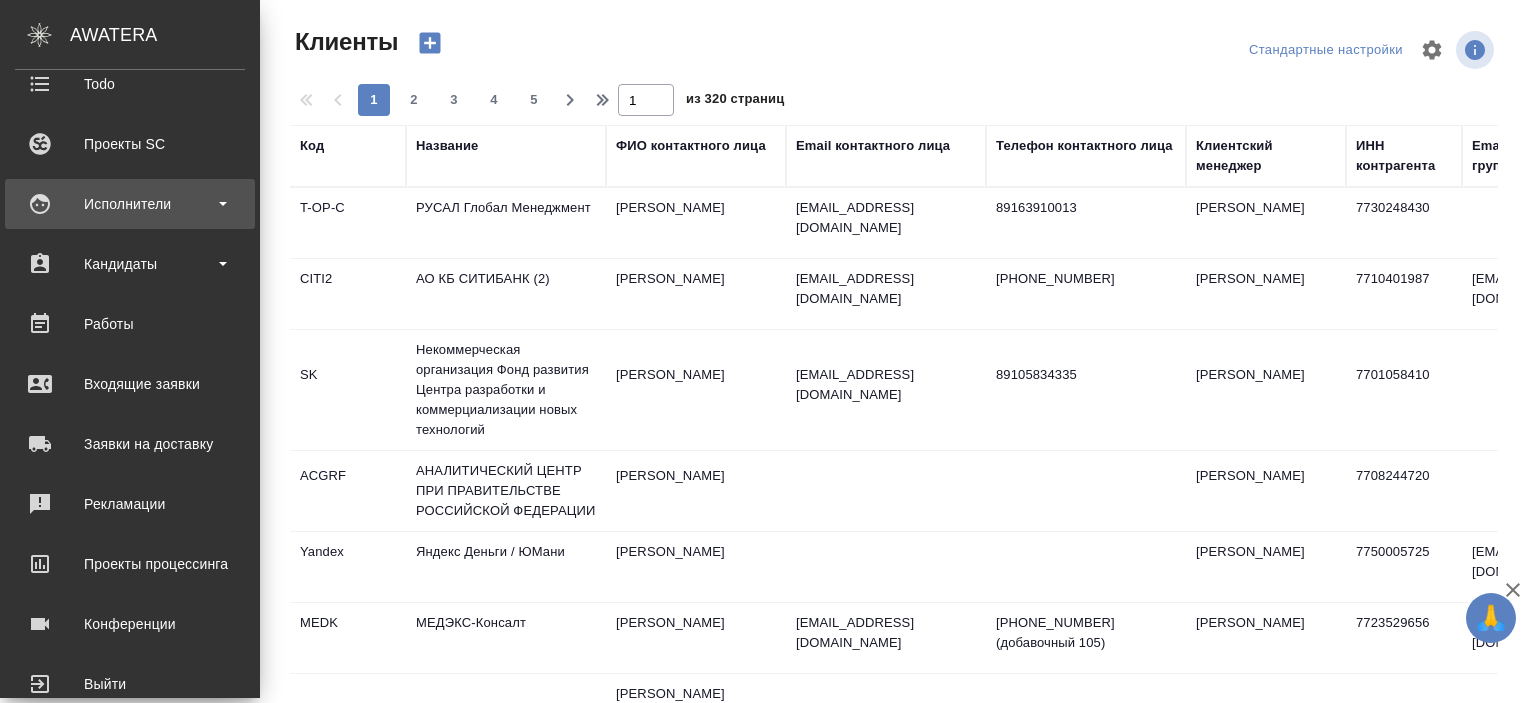 click on "Исполнители" at bounding box center [130, 204] 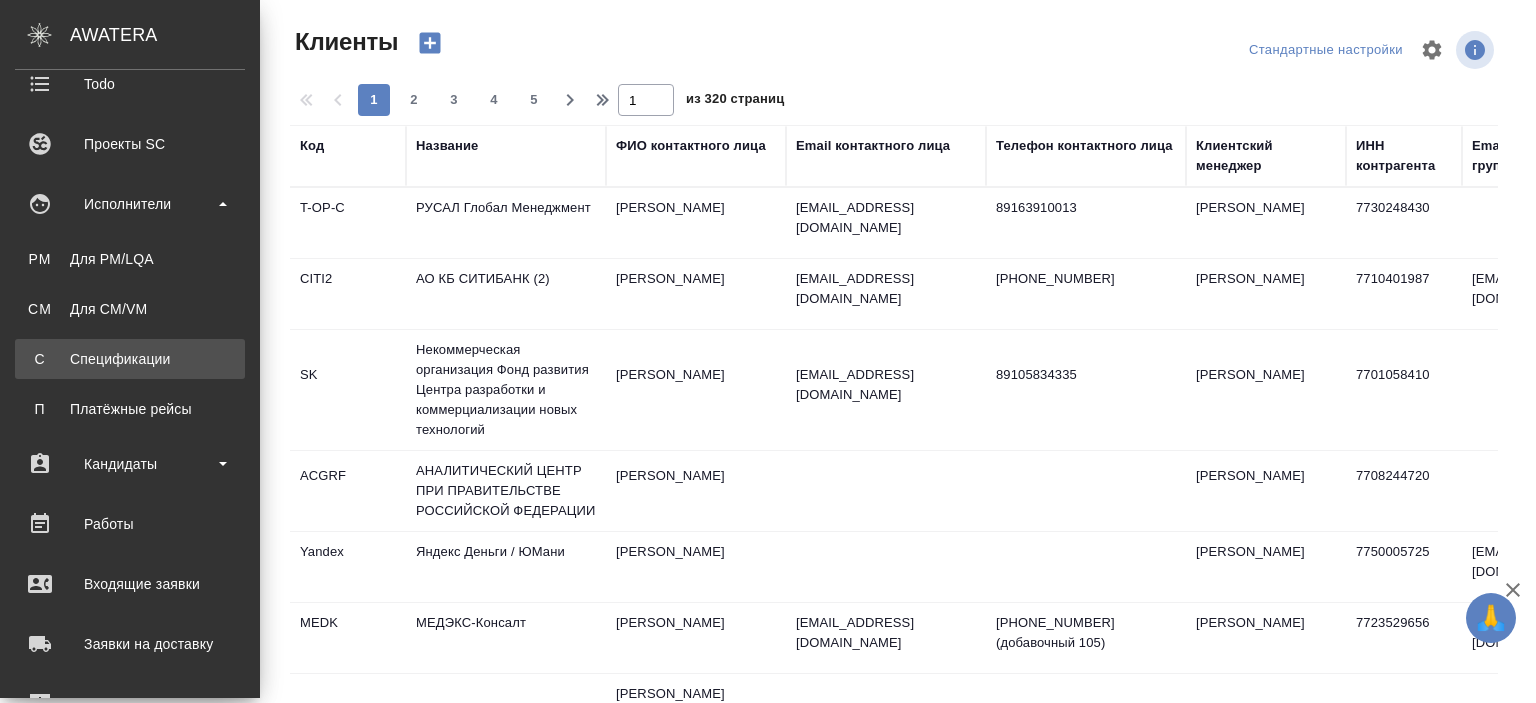 click on "Спецификации" at bounding box center (130, 359) 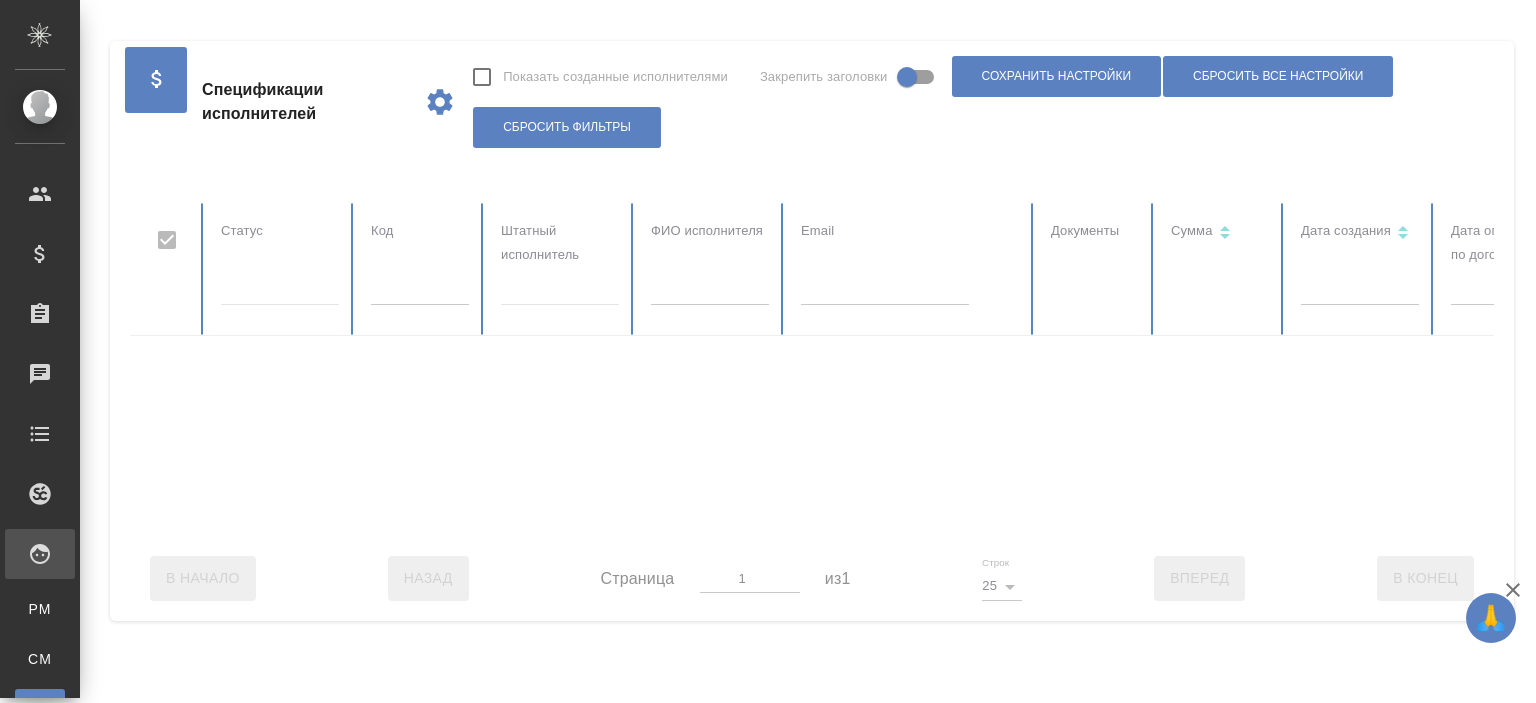 checkbox on "false" 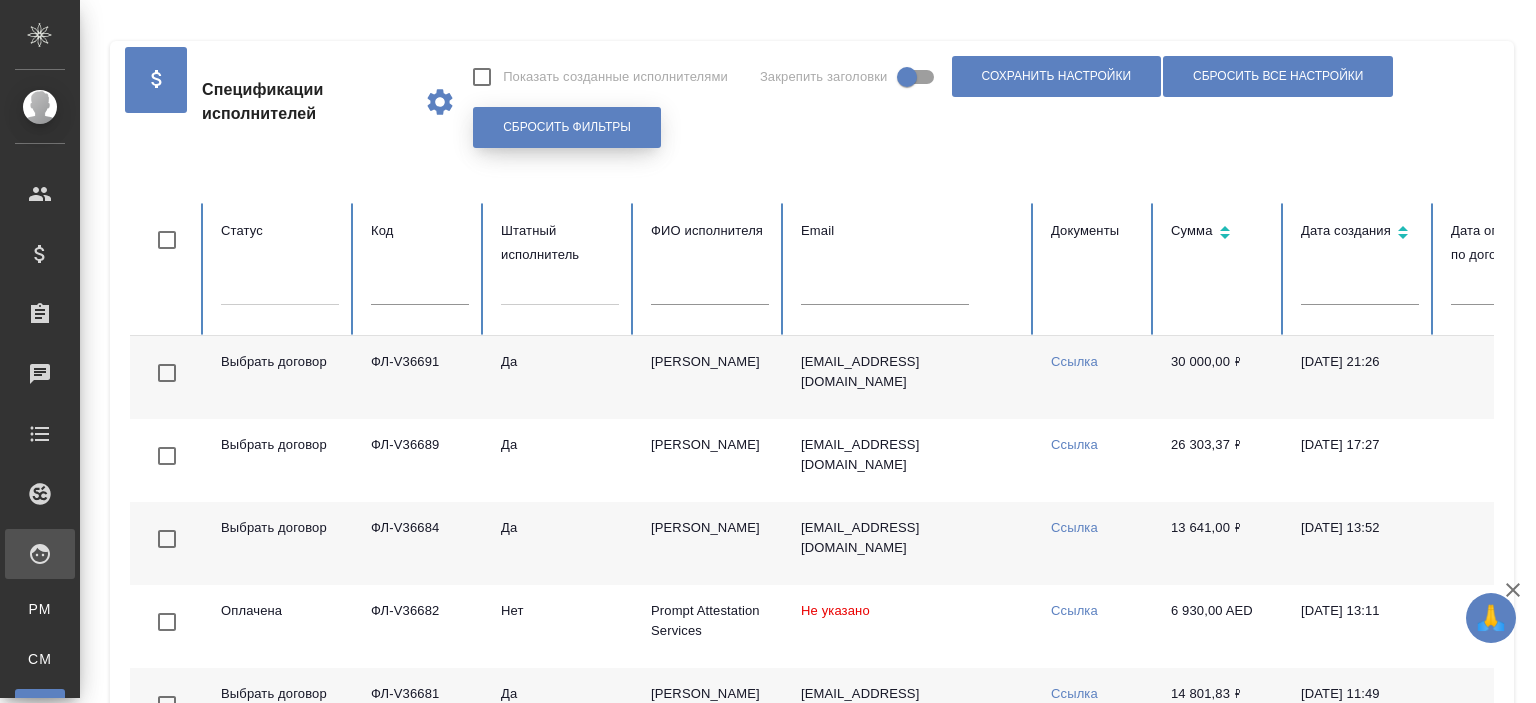 click on "Сбросить фильтры" at bounding box center (567, 127) 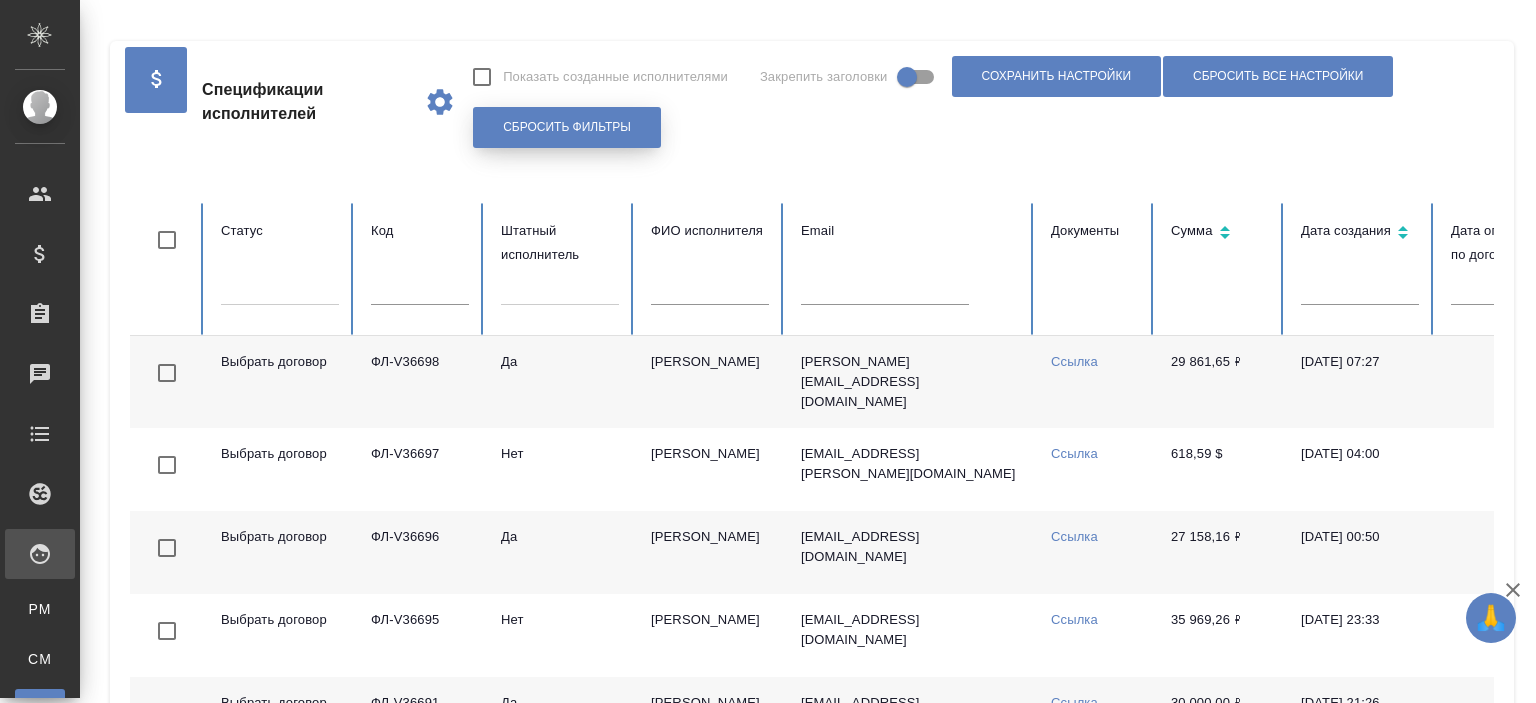 click on "Сбросить фильтры" at bounding box center (567, 127) 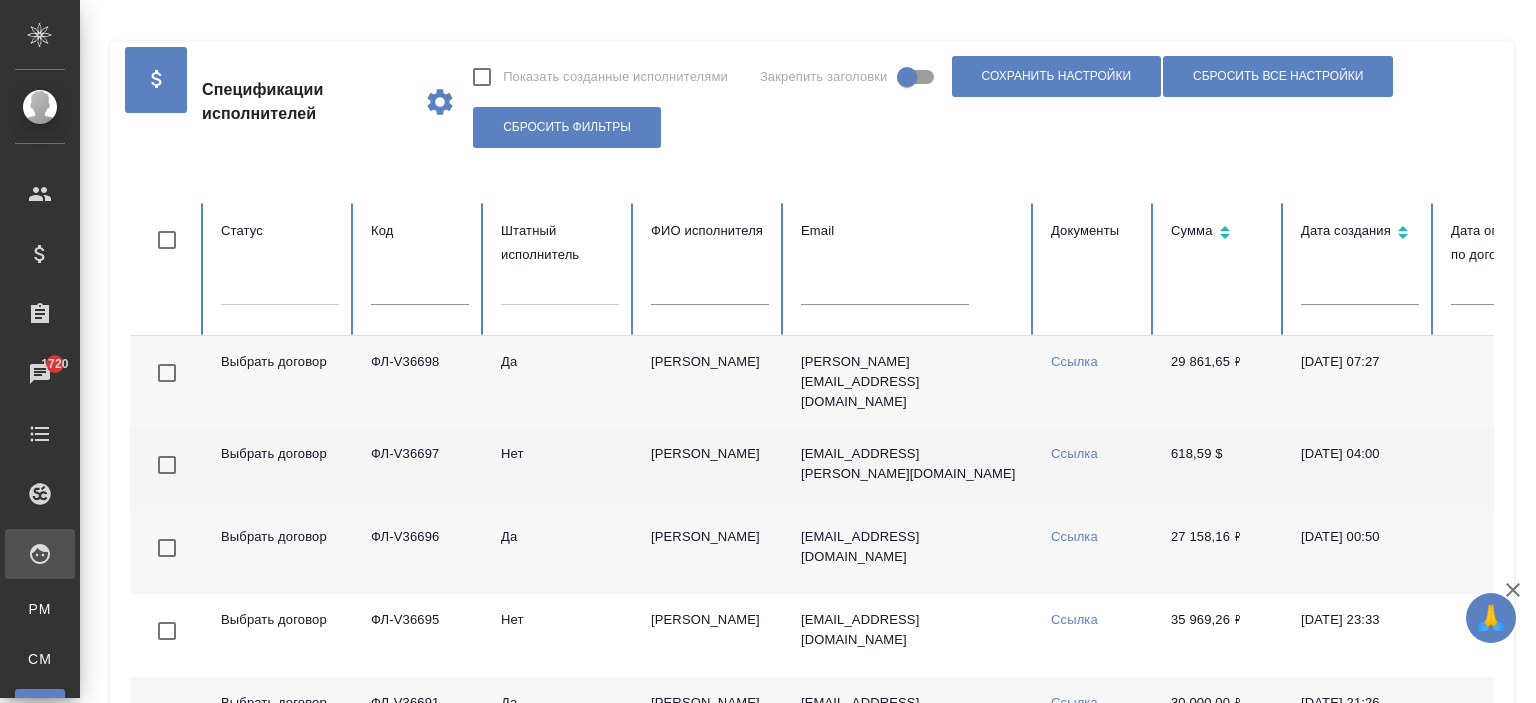 click on "[PERSON_NAME]" at bounding box center [710, 469] 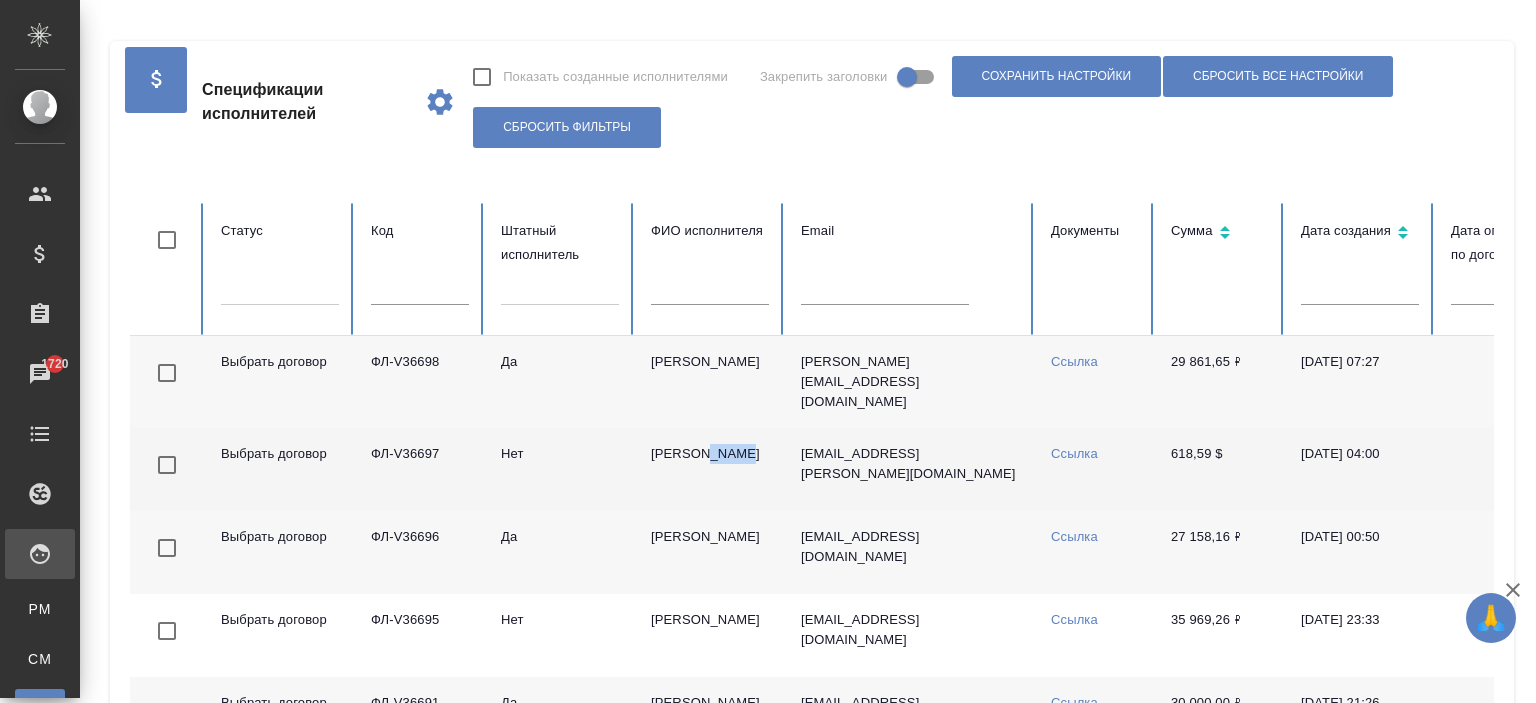 click on "[PERSON_NAME]" at bounding box center [710, 469] 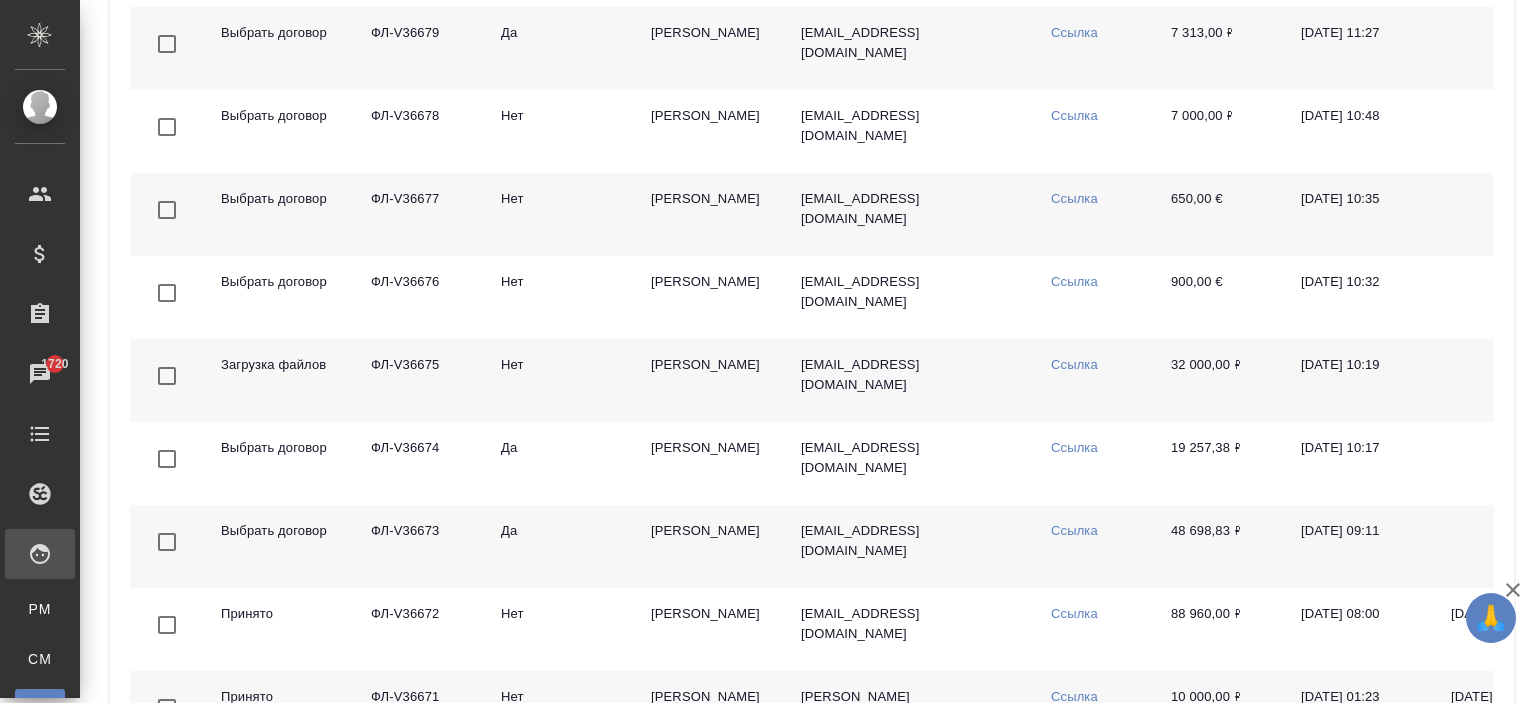 scroll, scrollTop: 1894, scrollLeft: 0, axis: vertical 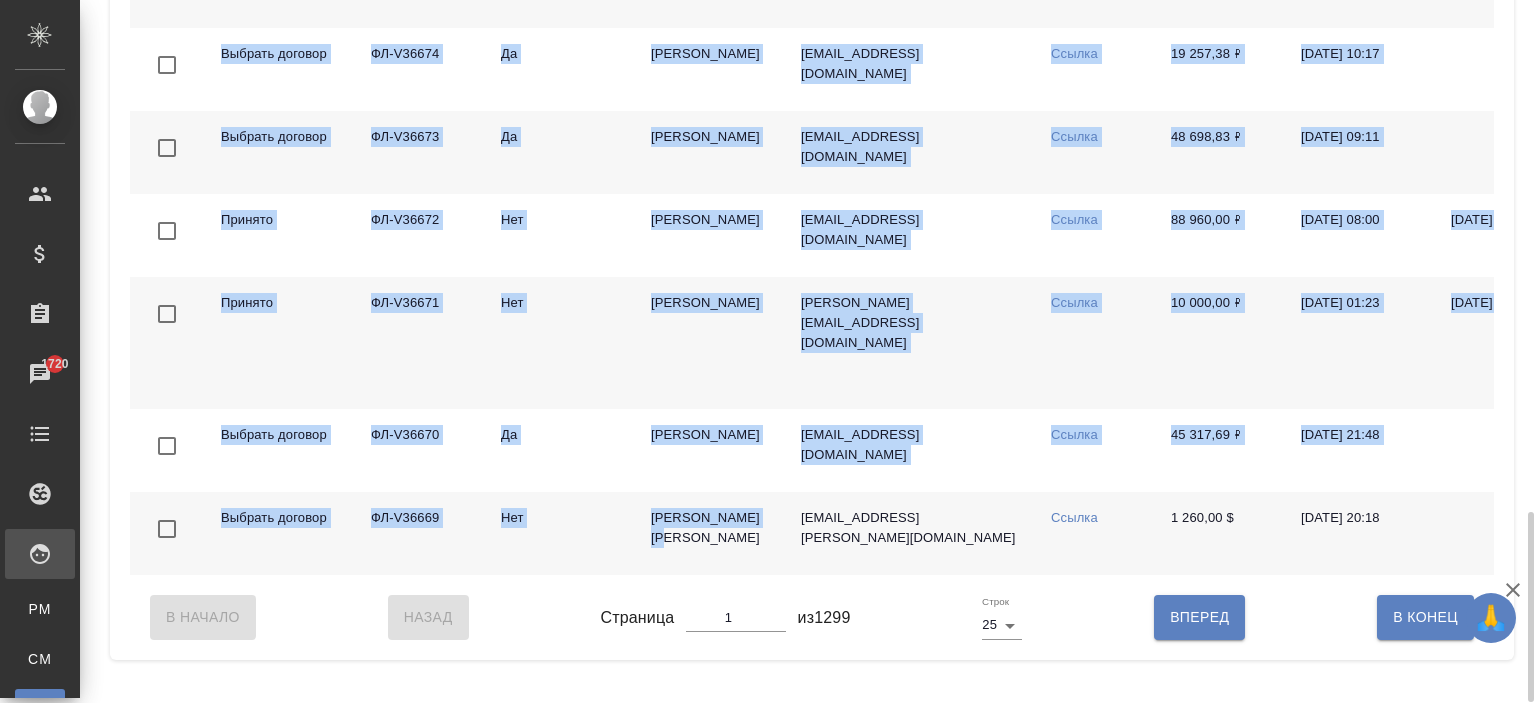 drag, startPoint x: 760, startPoint y: 585, endPoint x: 1267, endPoint y: 596, distance: 507.11932 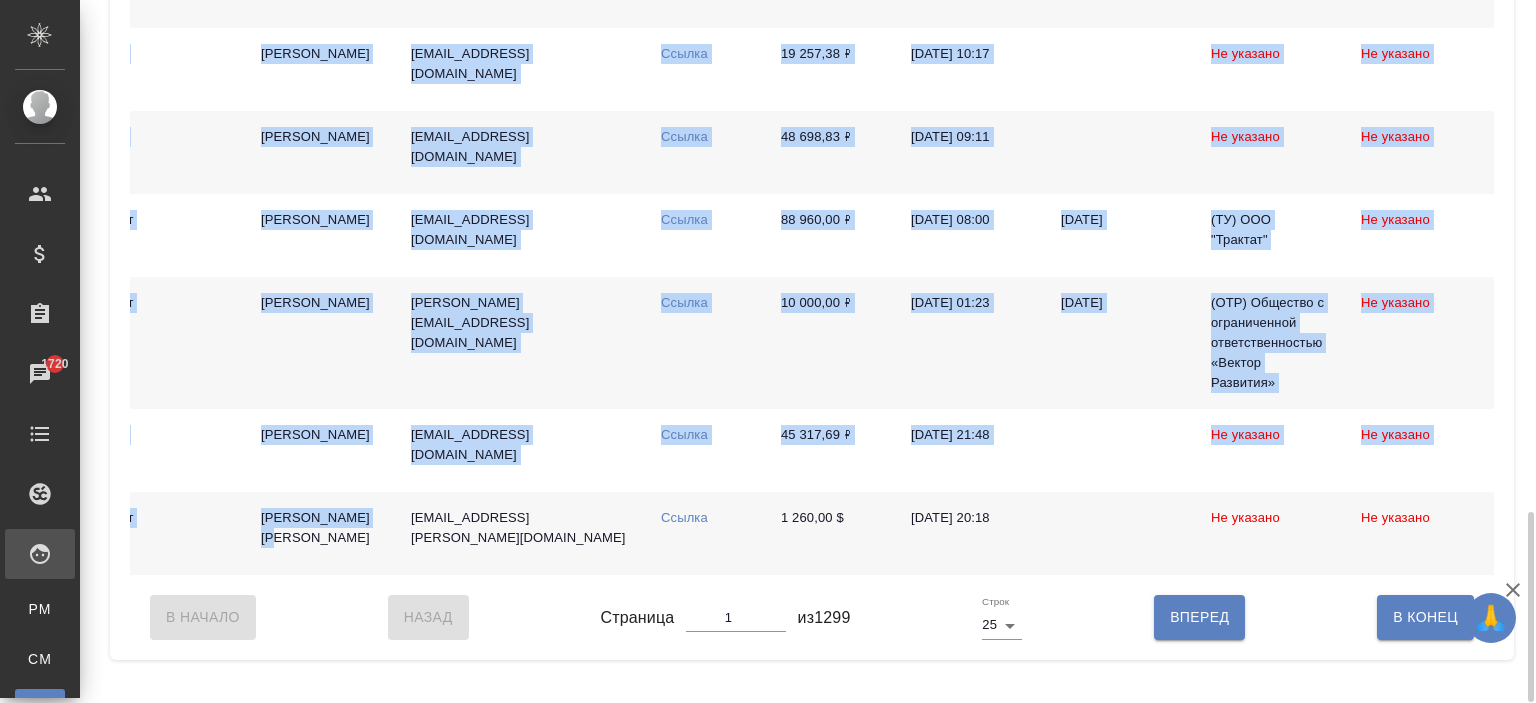 scroll, scrollTop: 0, scrollLeft: 436, axis: horizontal 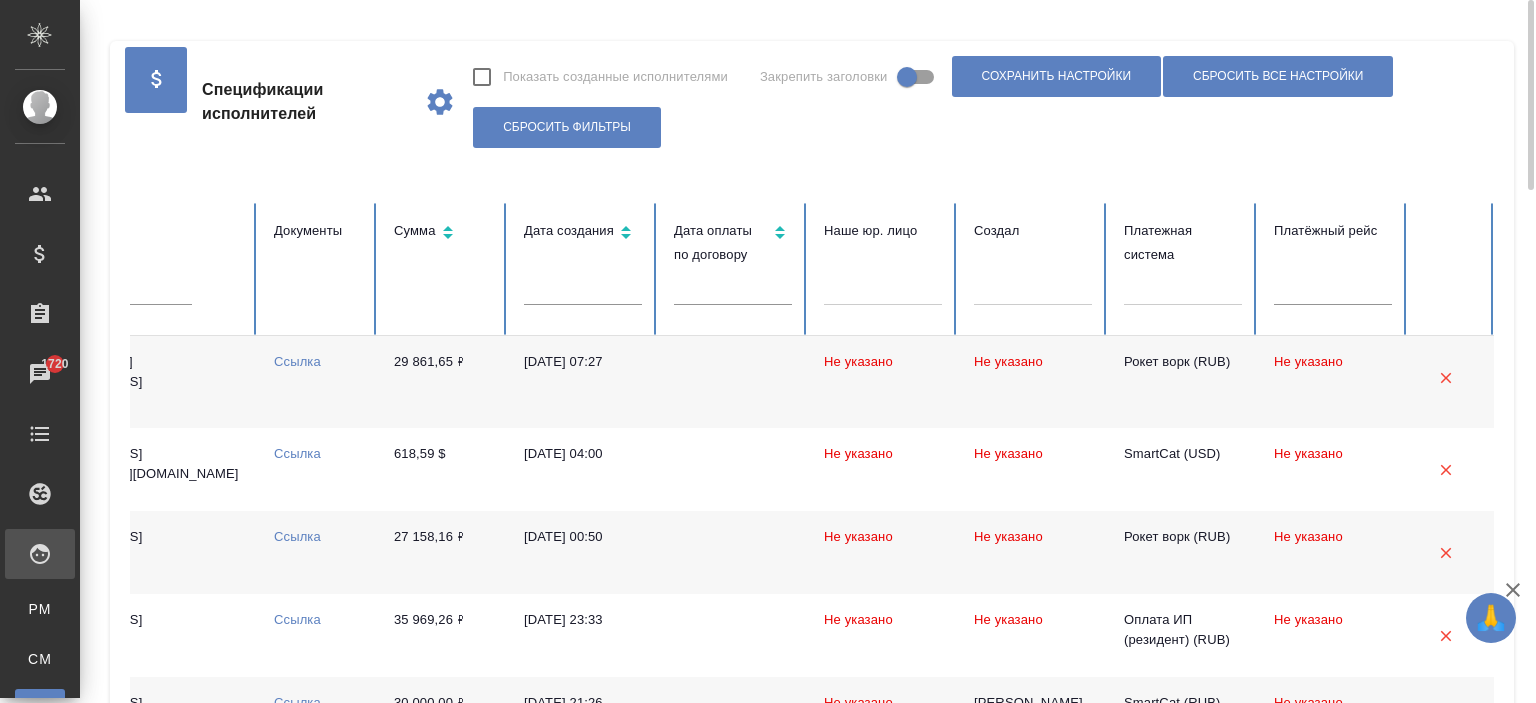 click at bounding box center [1183, 285] 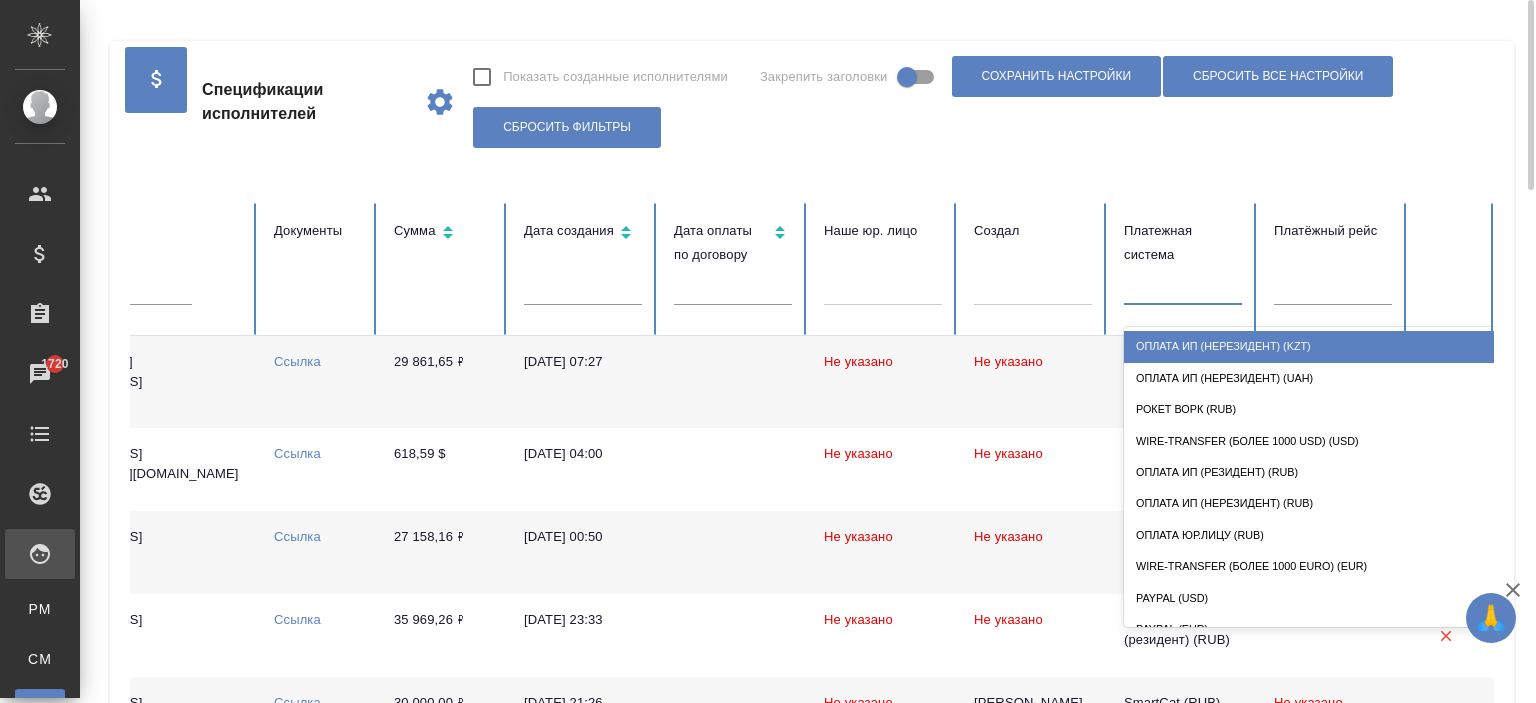 click on "Оплата ИП (нерезидент) (KZT)" at bounding box center (1324, 346) 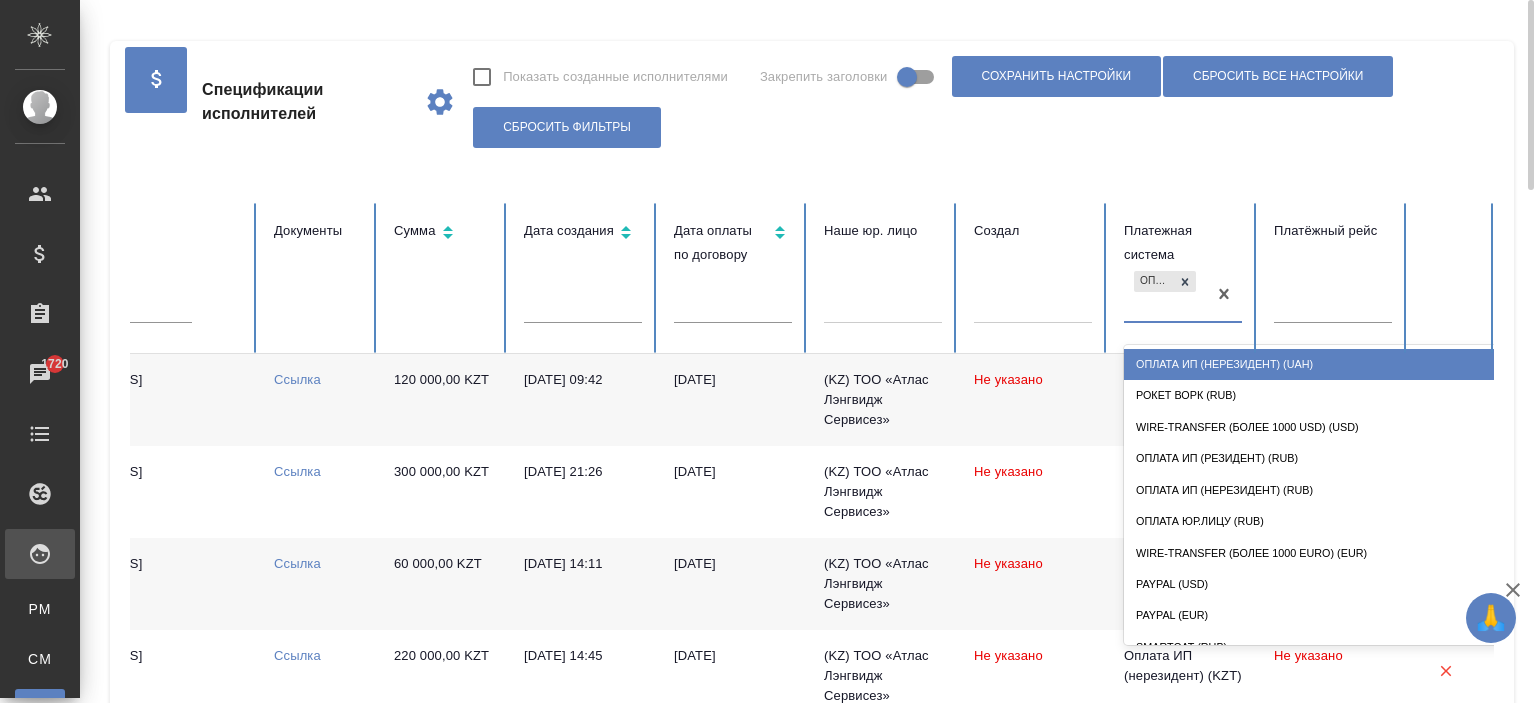 click on "Оплата ИП (нерезидент) (KZT)" at bounding box center (1165, 294) 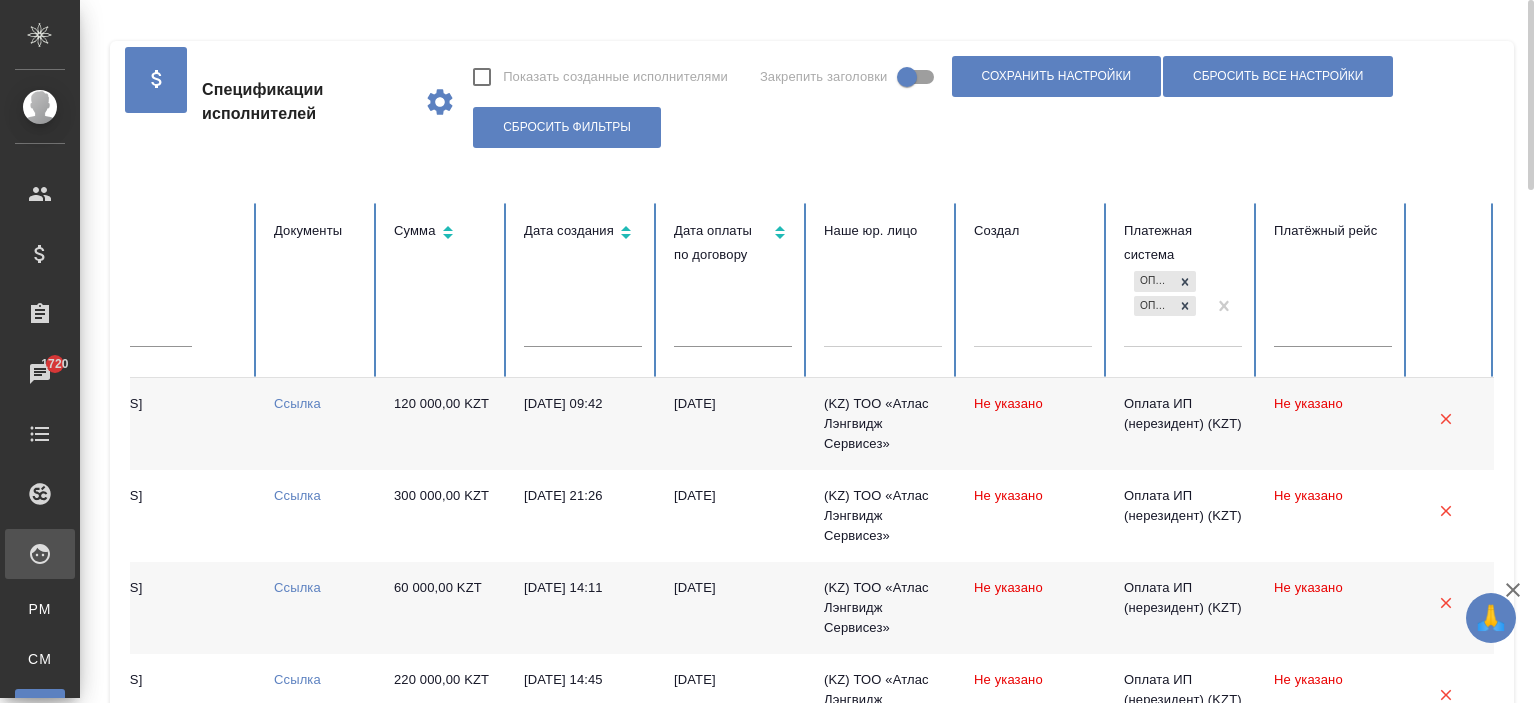 click on "Оплата ИП (нерезидент) (KZT) Оплата ИП (нерезидент) (UAH)" at bounding box center (1165, 306) 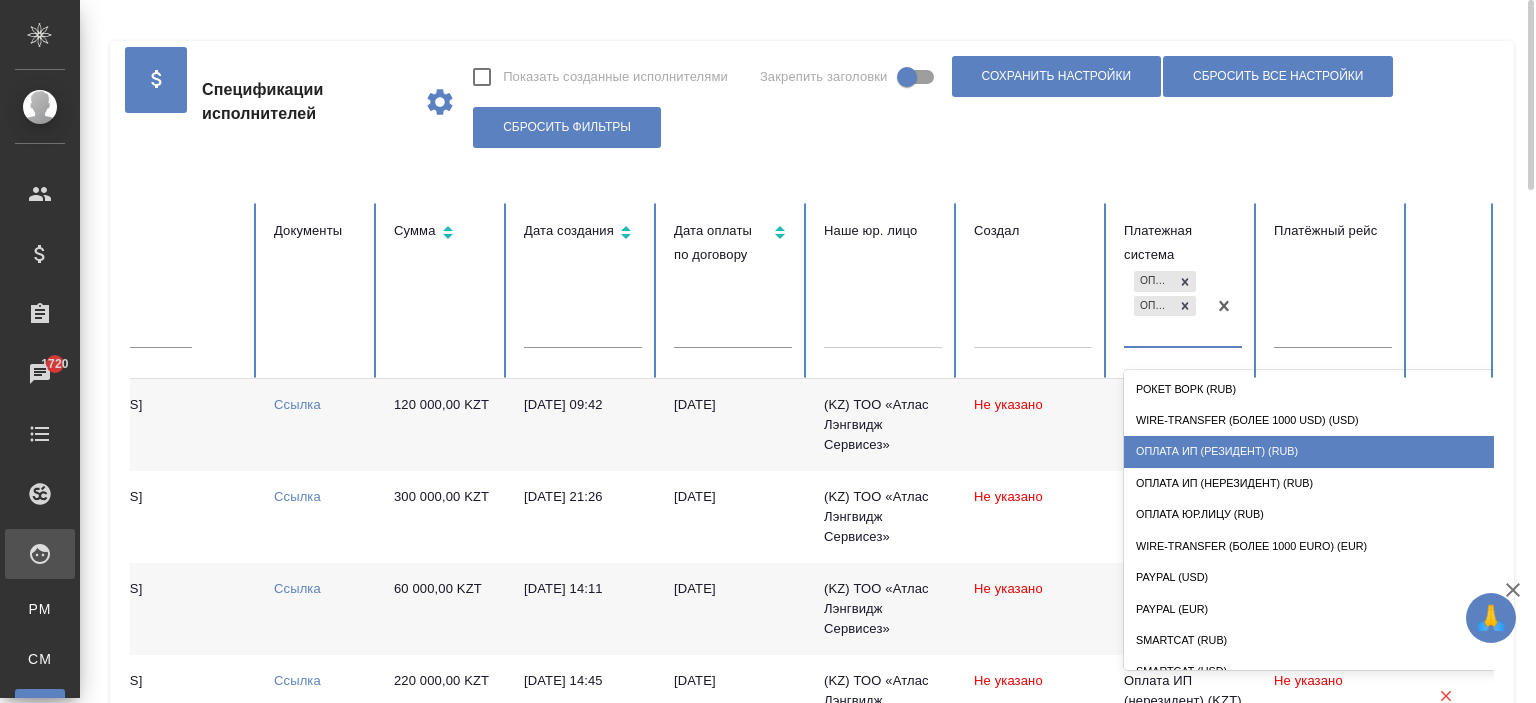 click on "Оплата ИП (резидент) (RUB)" at bounding box center (1324, 451) 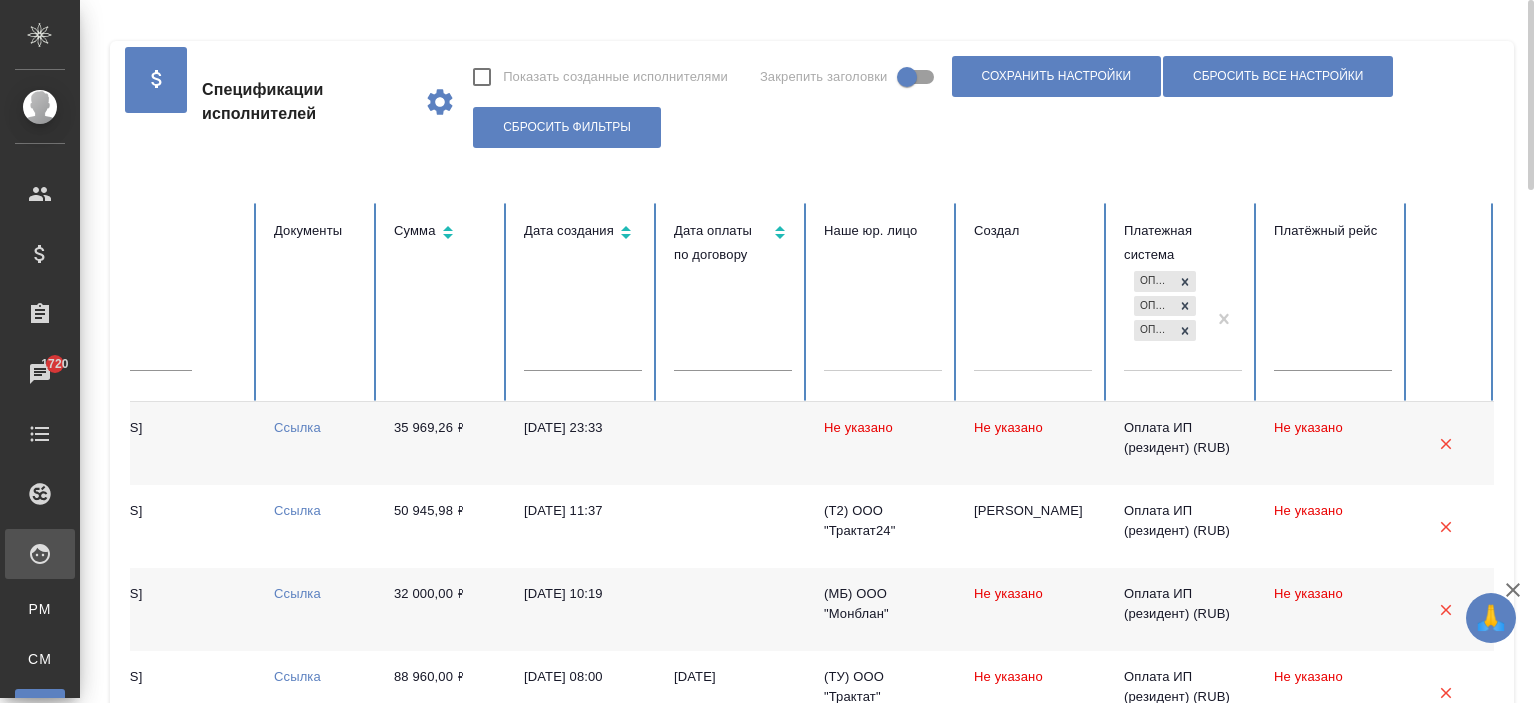 click on "Оплата ИП (нерезидент) (KZT) Оплата ИП (нерезидент) (UAH) Оплата ИП (резидент) (RUB)" at bounding box center [1165, 318] 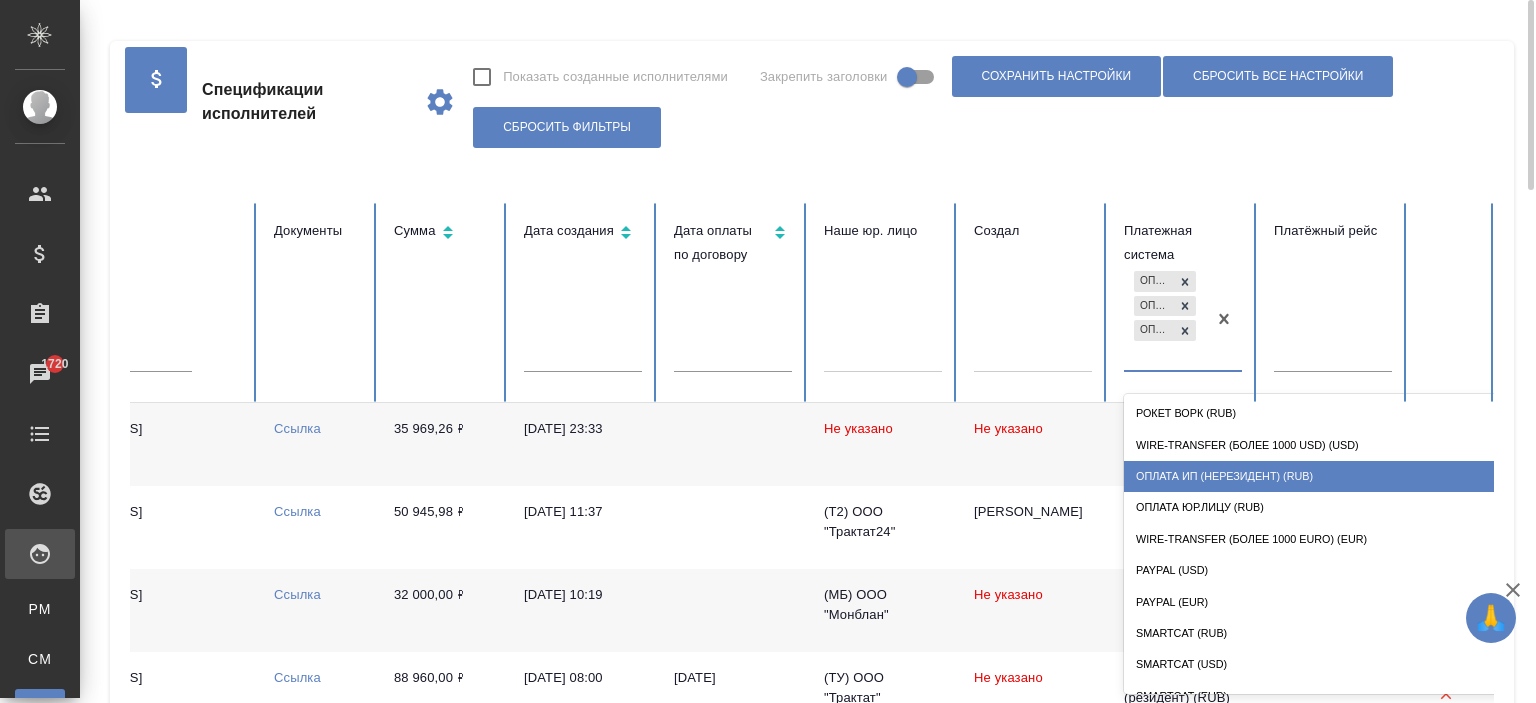 click on "Оплата ИП (нерезидент) (RUB)" at bounding box center (1324, 476) 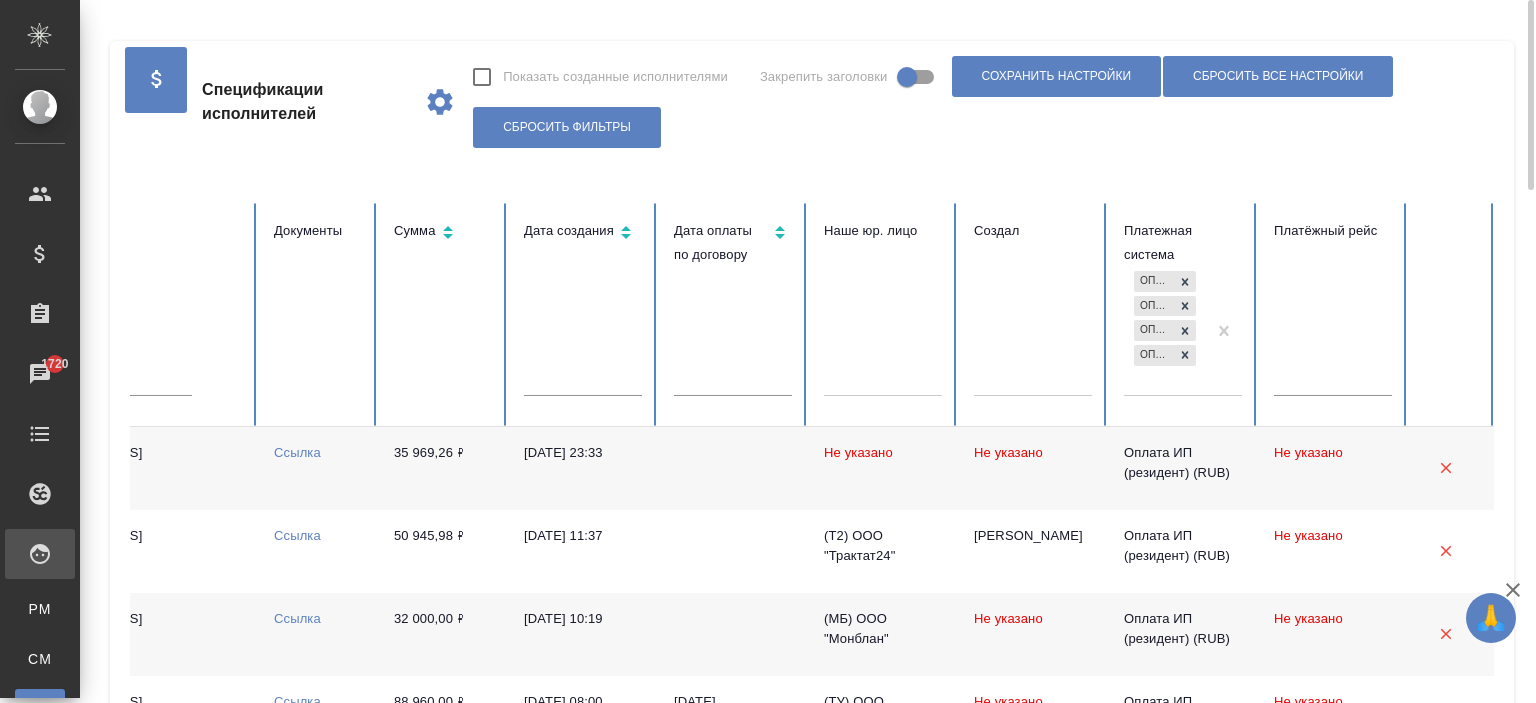click on "Оплата ИП (нерезидент) (KZT) Оплата ИП (нерезидент) (UAH) Оплата ИП (резидент) (RUB) Оплата ИП (нерезидент) (RUB)" at bounding box center [1165, 330] 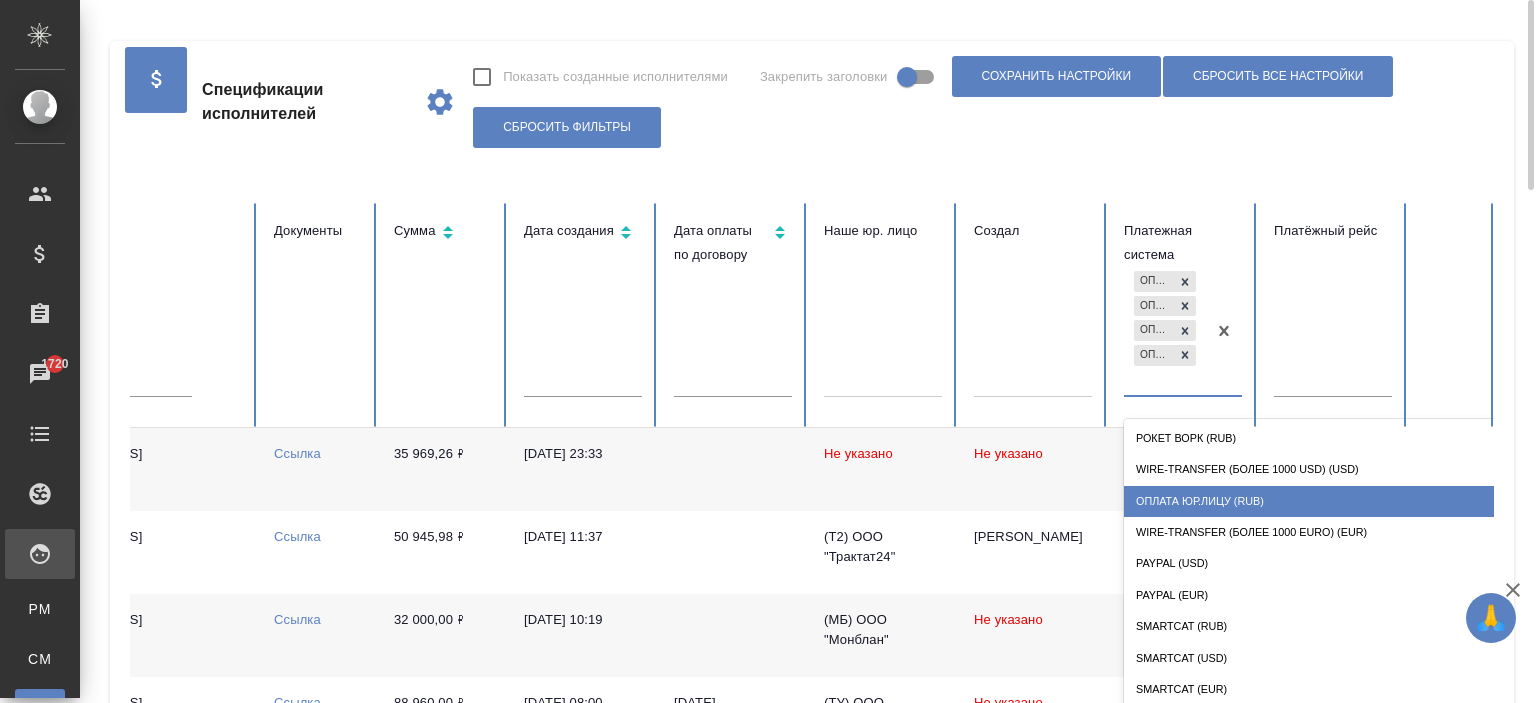 click on "Оплата Юр.лицу (RUB)" at bounding box center [1324, 501] 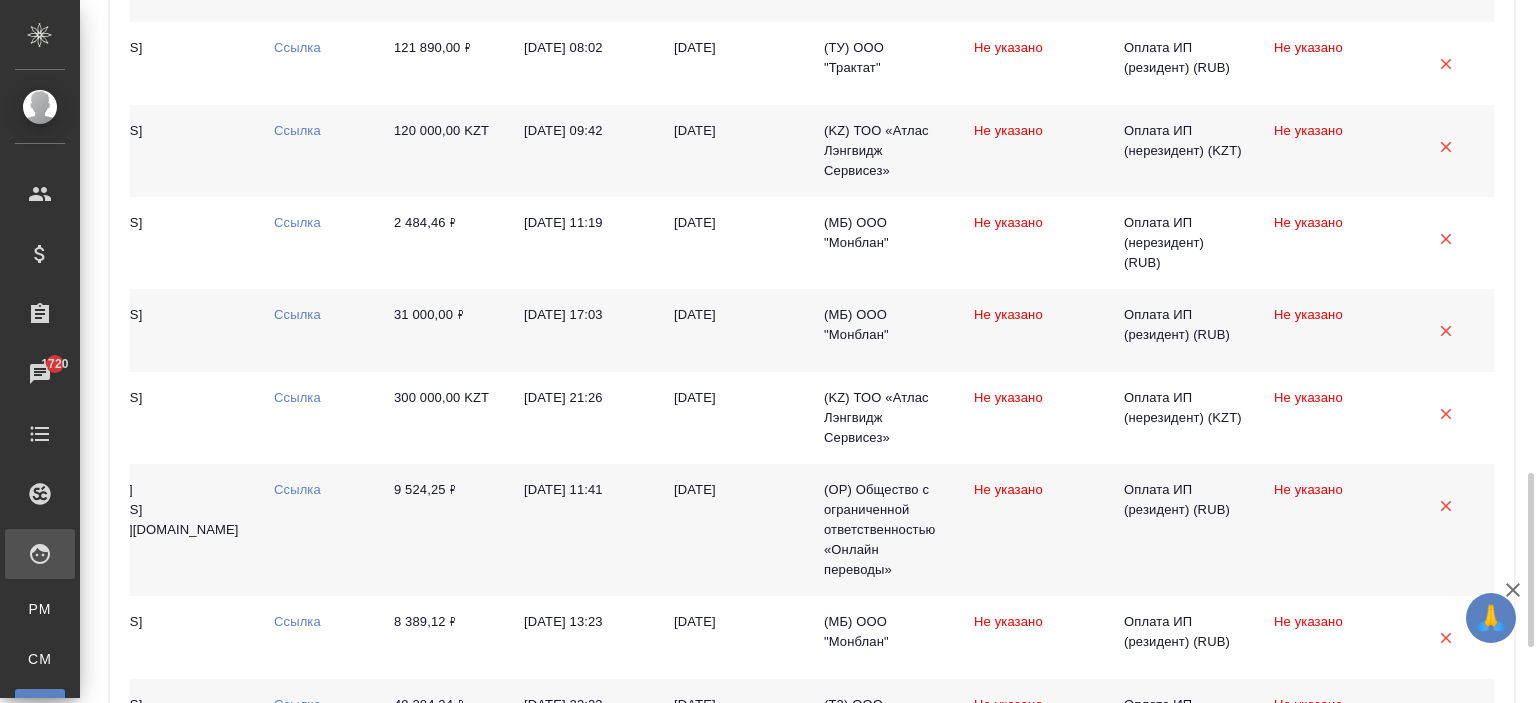 scroll, scrollTop: 2123, scrollLeft: 0, axis: vertical 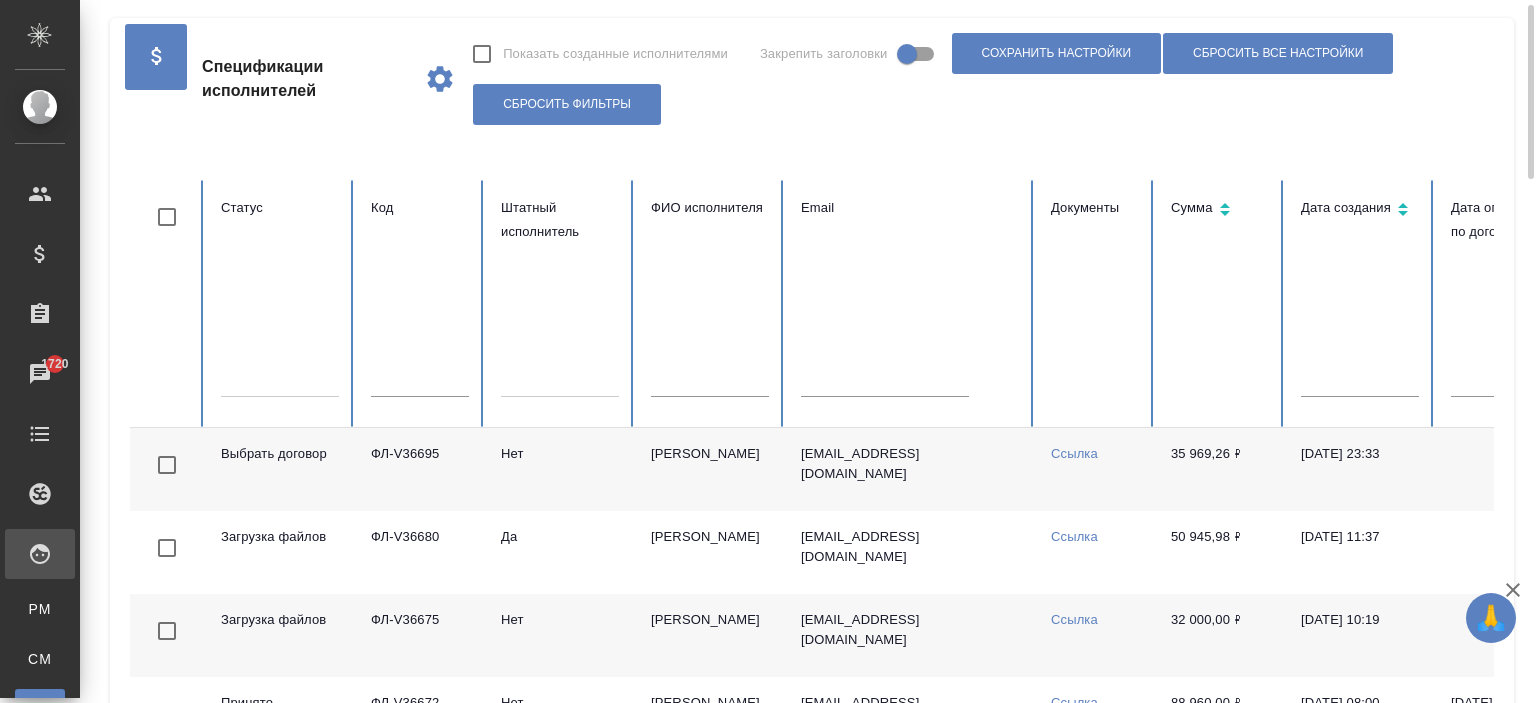 click at bounding box center [280, 377] 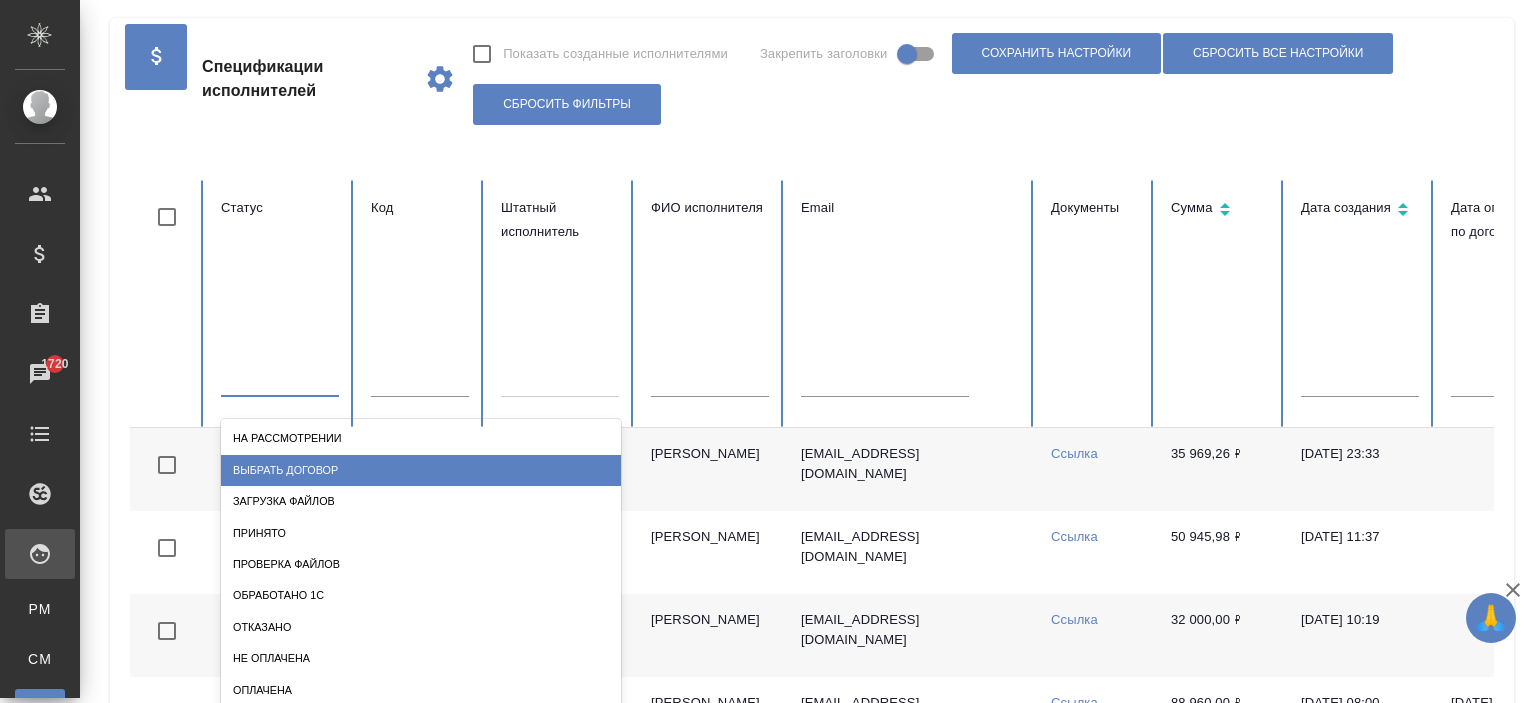 click on "Выбрать договор" at bounding box center (421, 470) 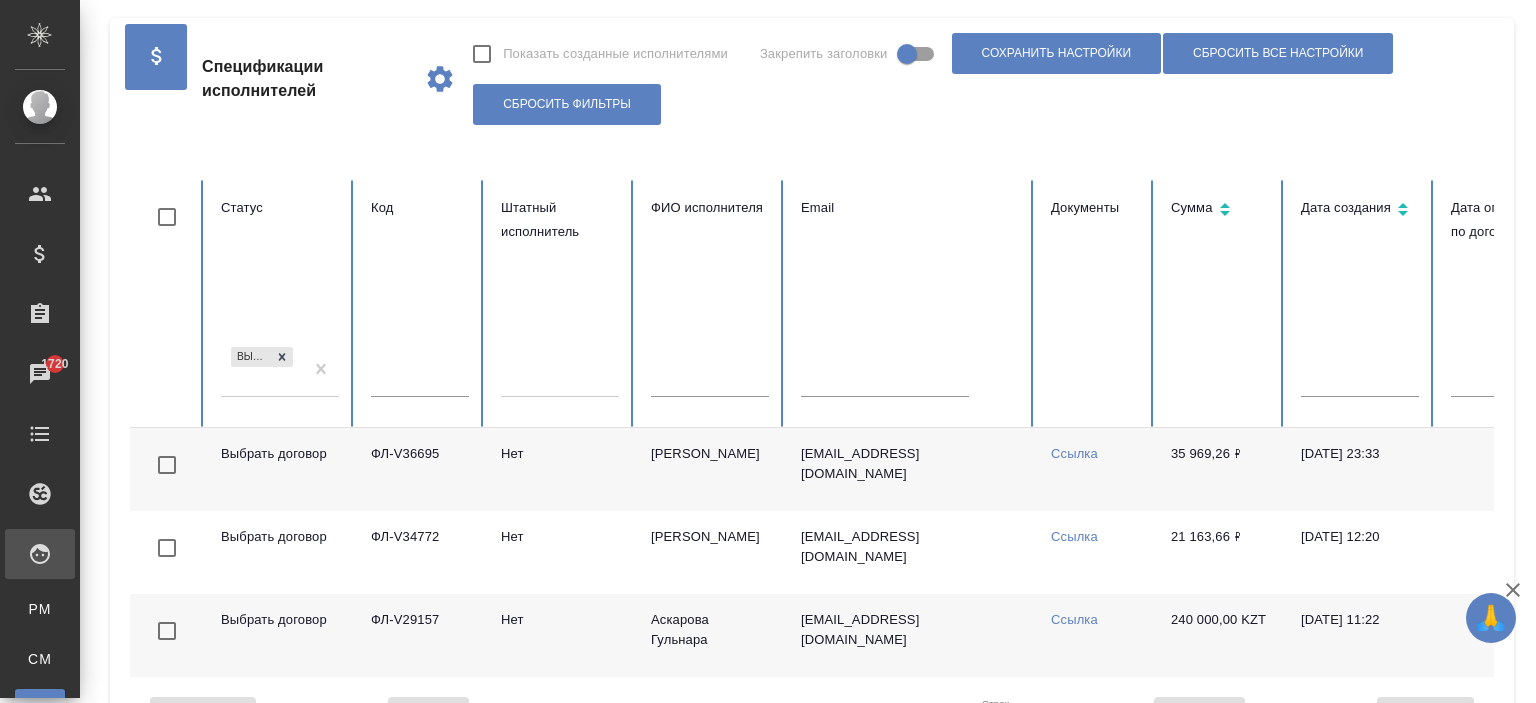 scroll, scrollTop: 14, scrollLeft: 0, axis: vertical 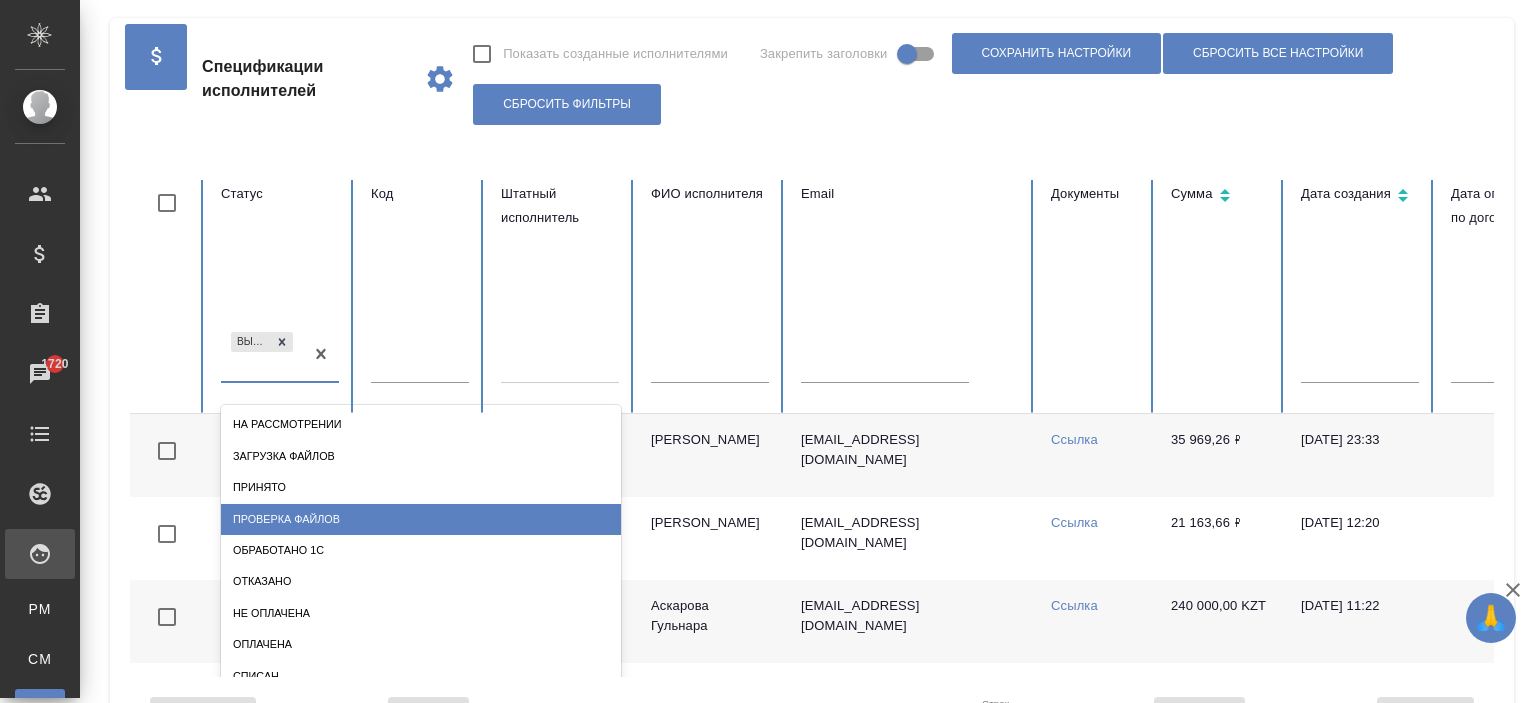 click on "Проверка файлов" at bounding box center [421, 519] 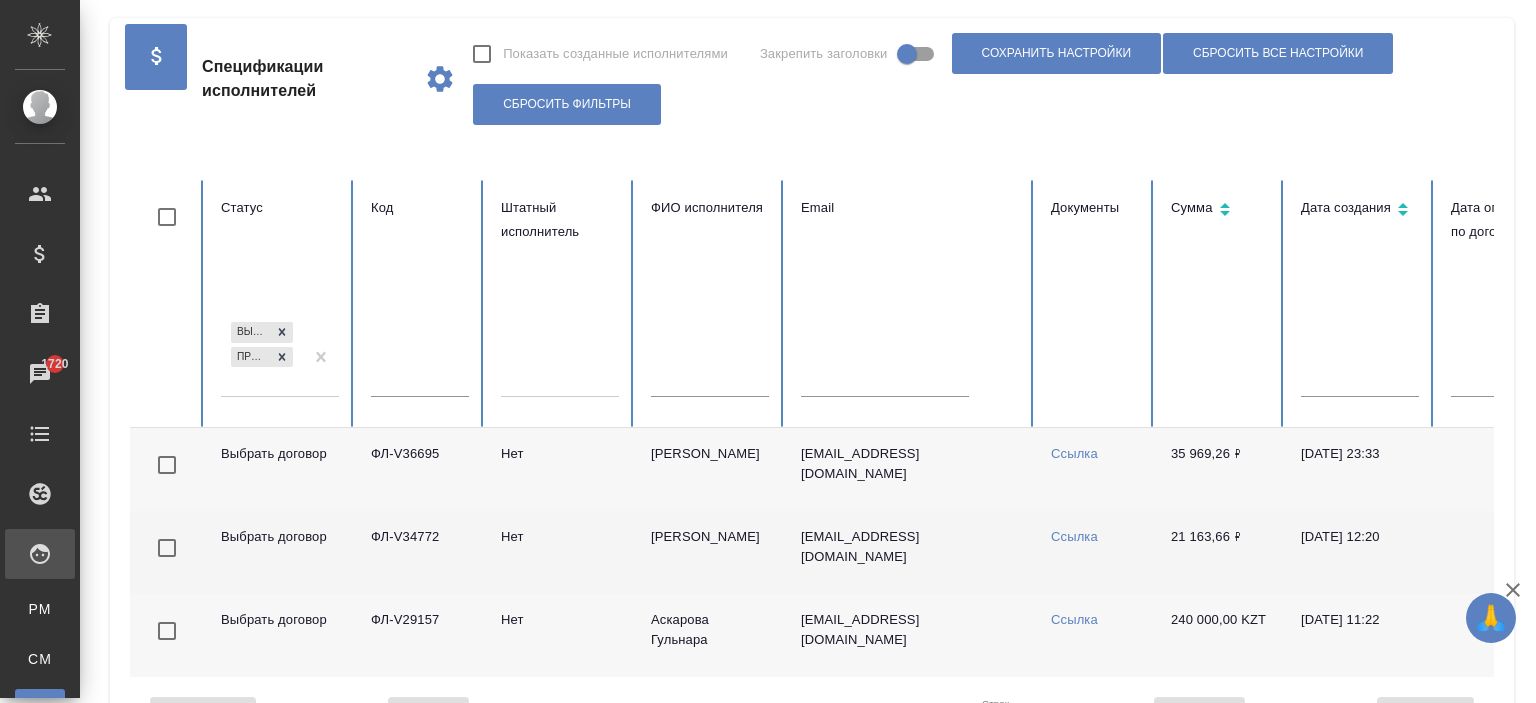 scroll, scrollTop: 0, scrollLeft: 0, axis: both 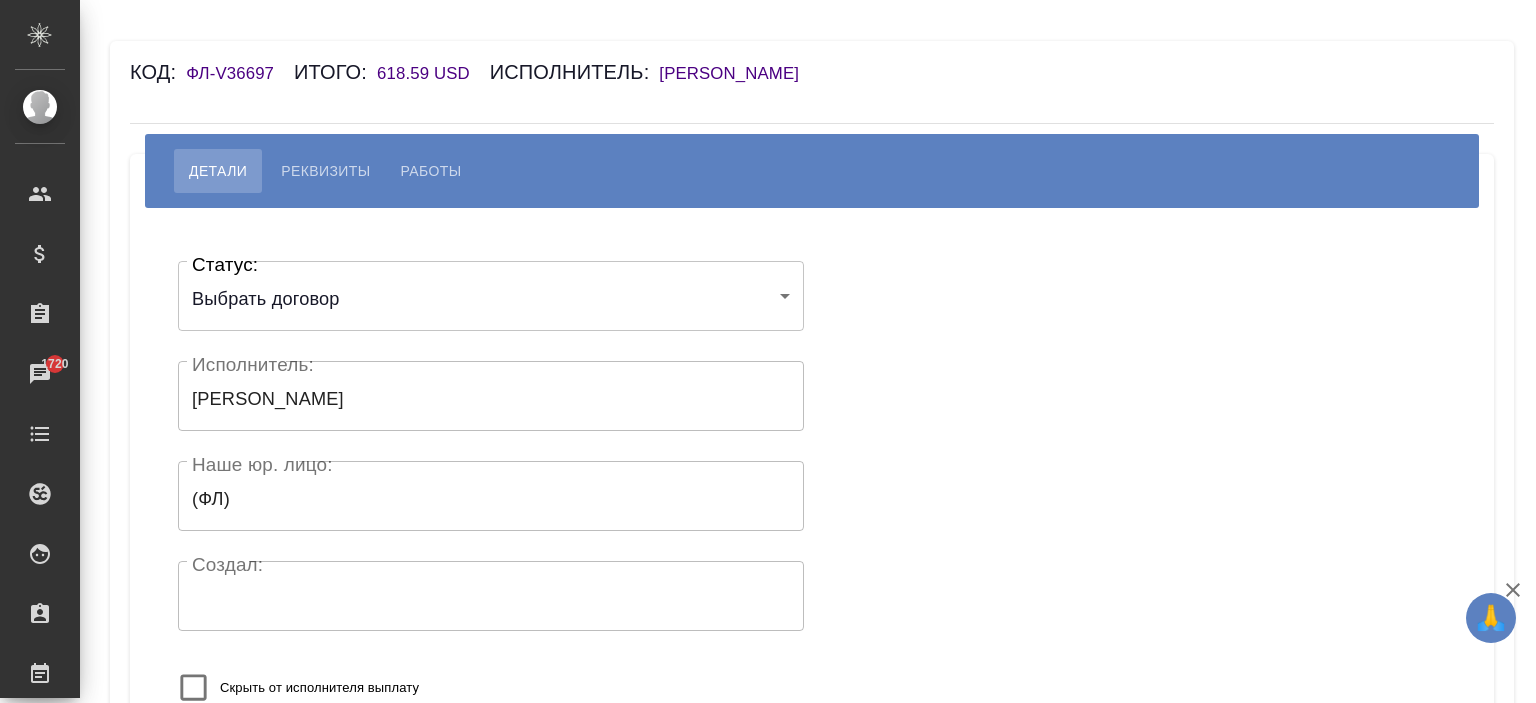 click on "[PERSON_NAME]" at bounding box center (739, 73) 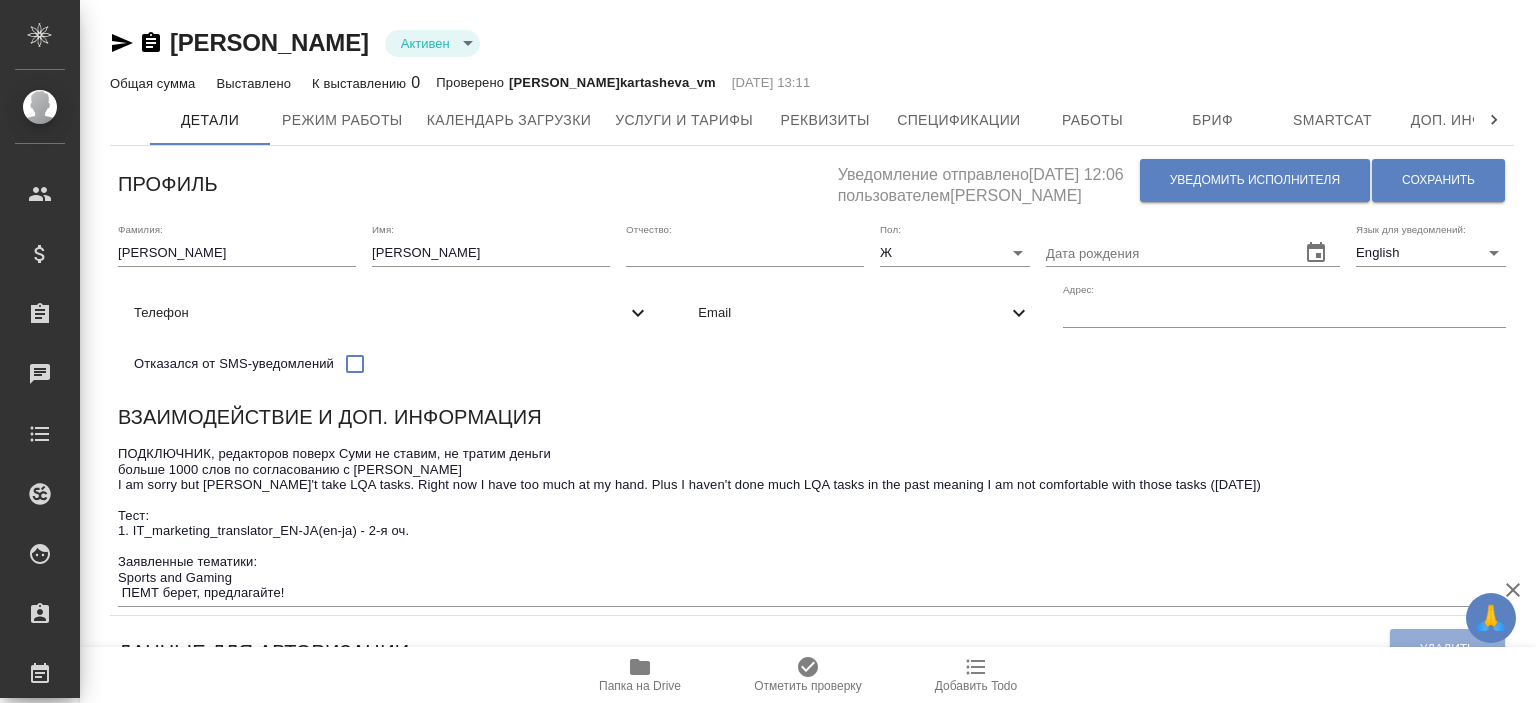scroll, scrollTop: 0, scrollLeft: 0, axis: both 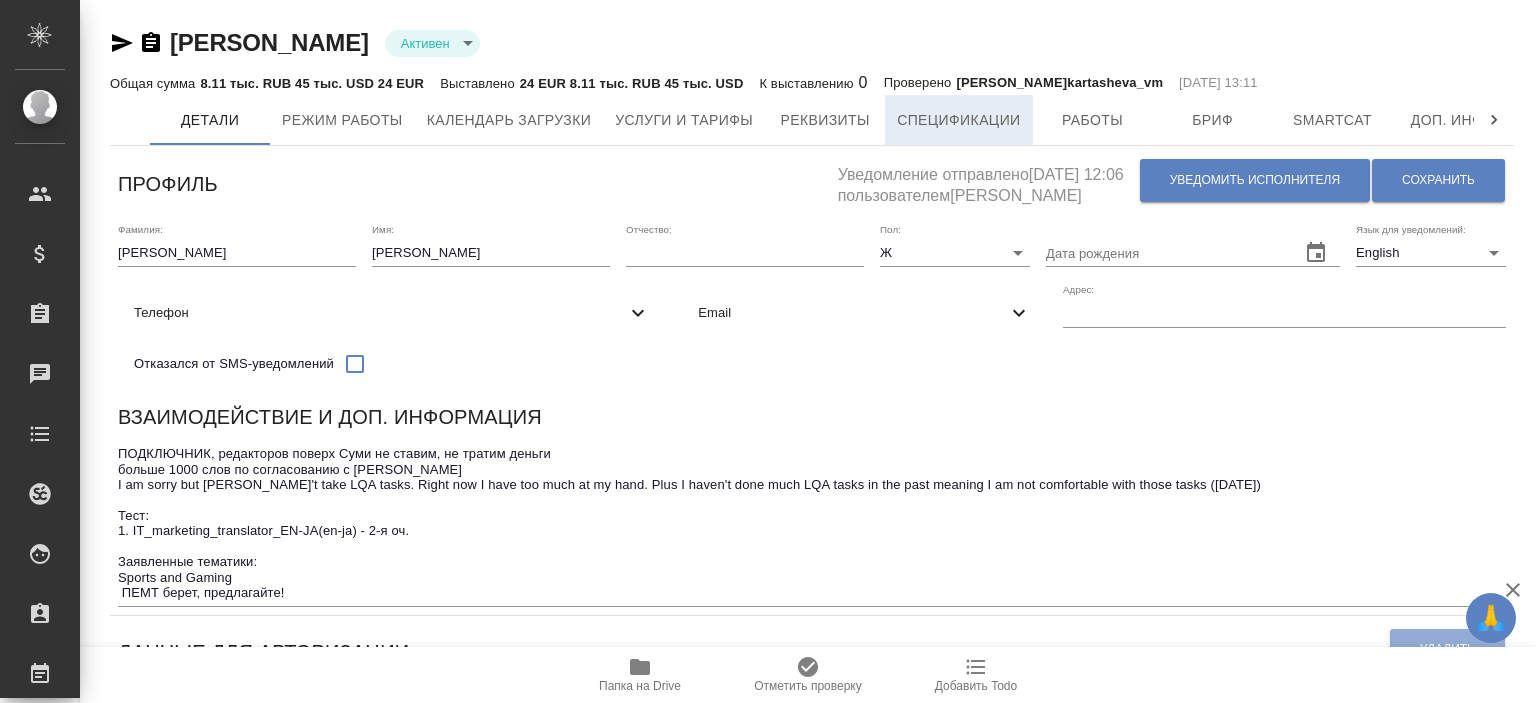 click on "Спецификации" at bounding box center (958, 120) 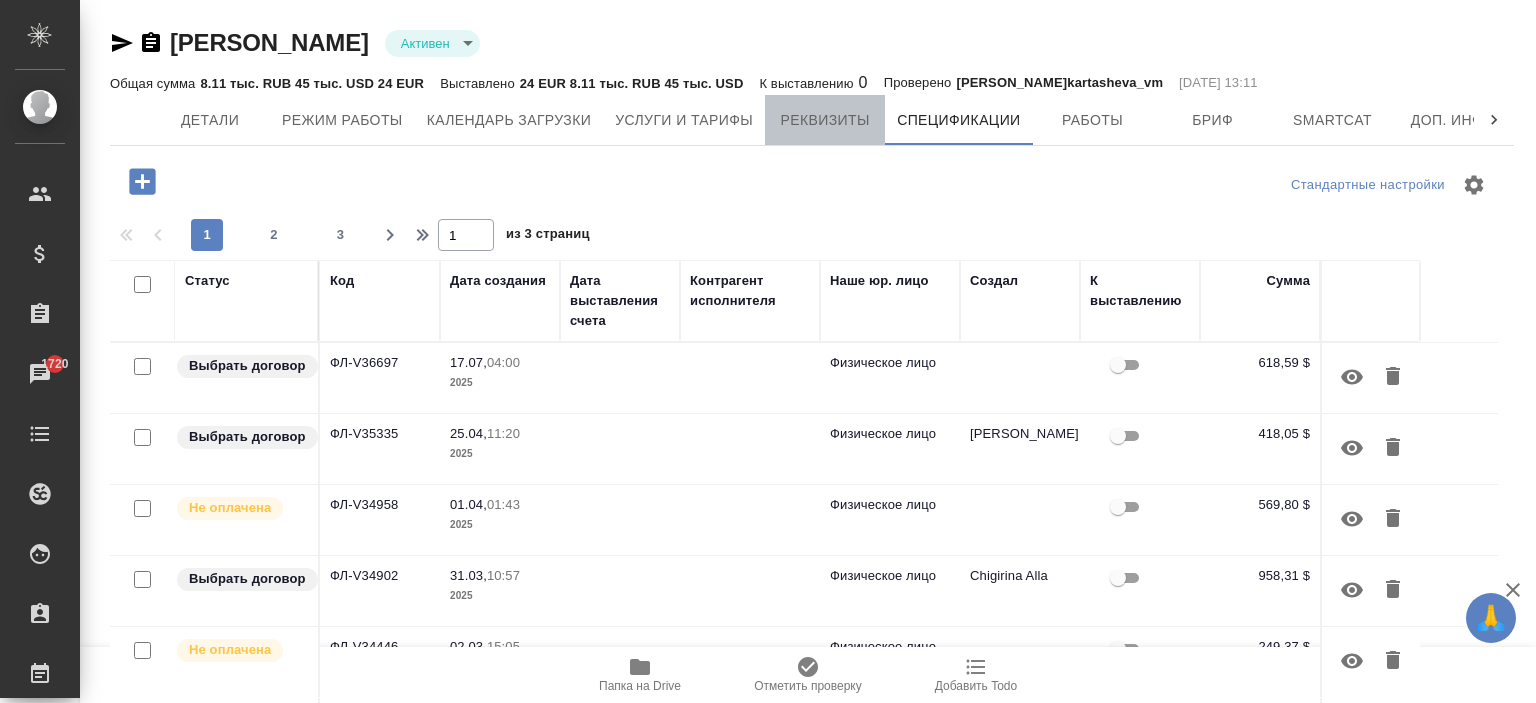 click on "Реквизиты" at bounding box center [825, 120] 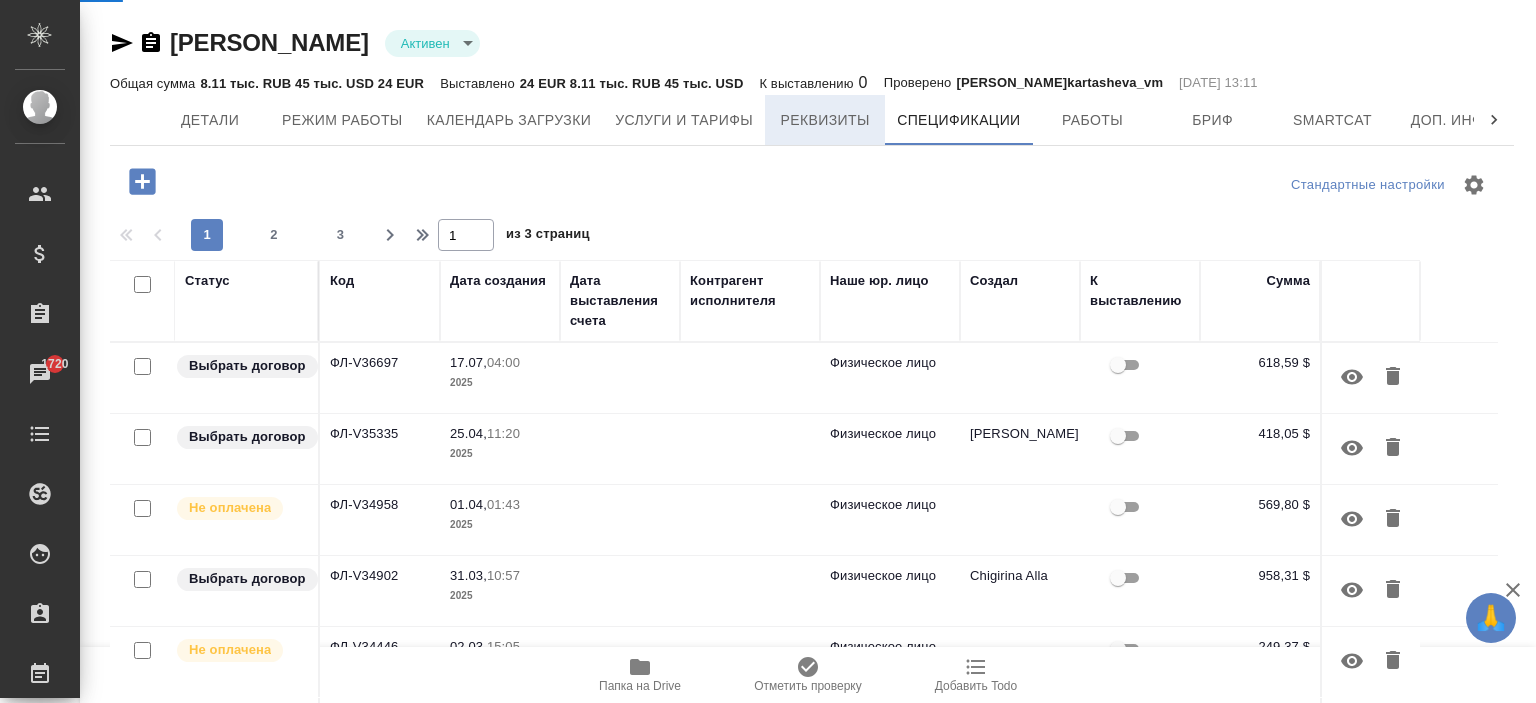 select on "10" 